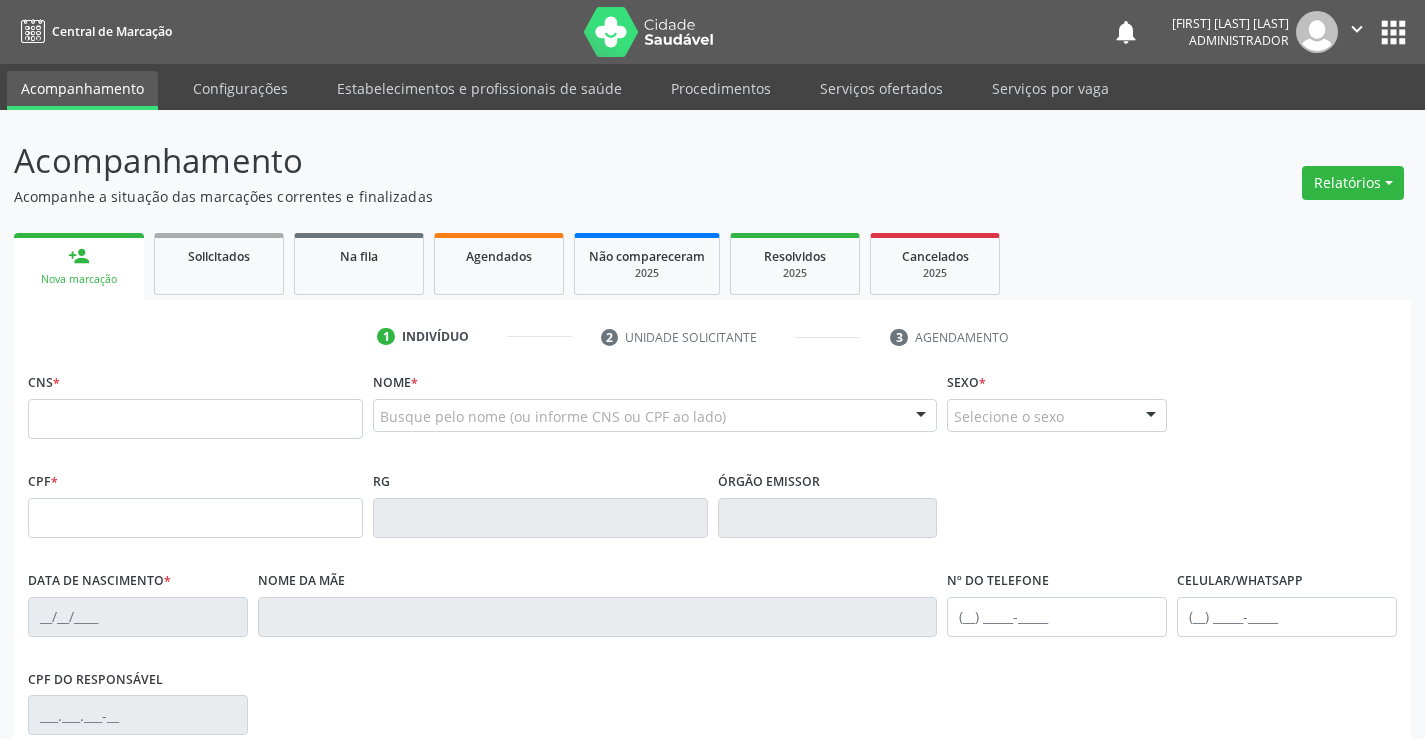 scroll, scrollTop: 0, scrollLeft: 0, axis: both 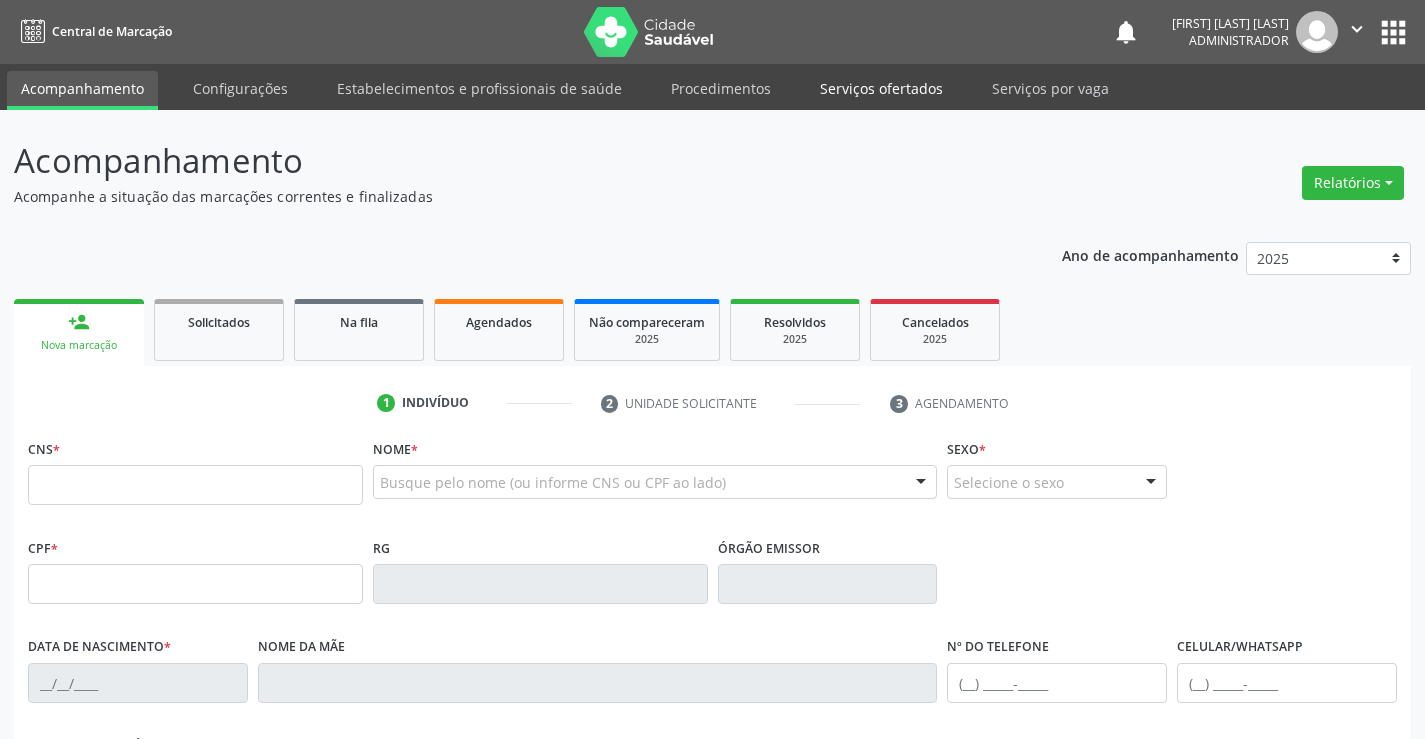 click on "Serviços ofertados" at bounding box center (881, 88) 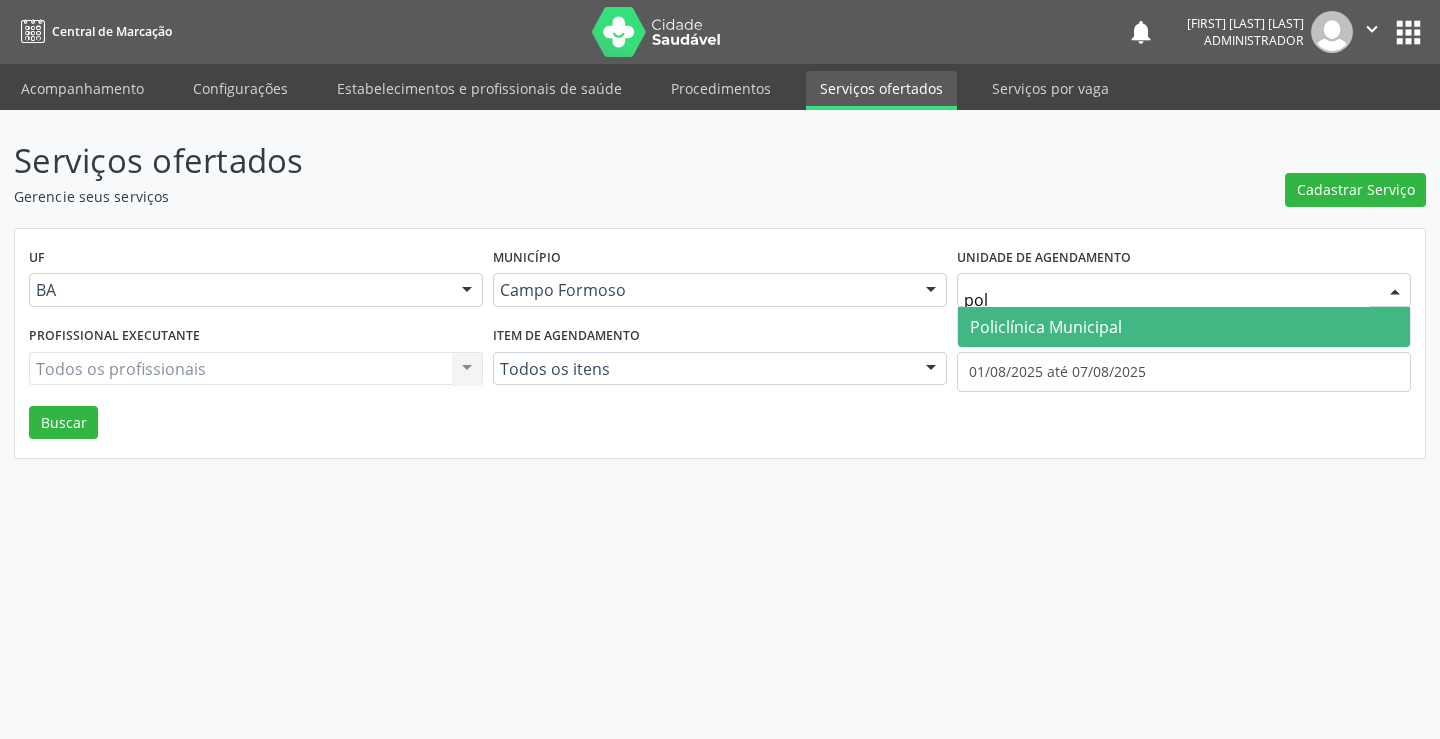 type on "poli" 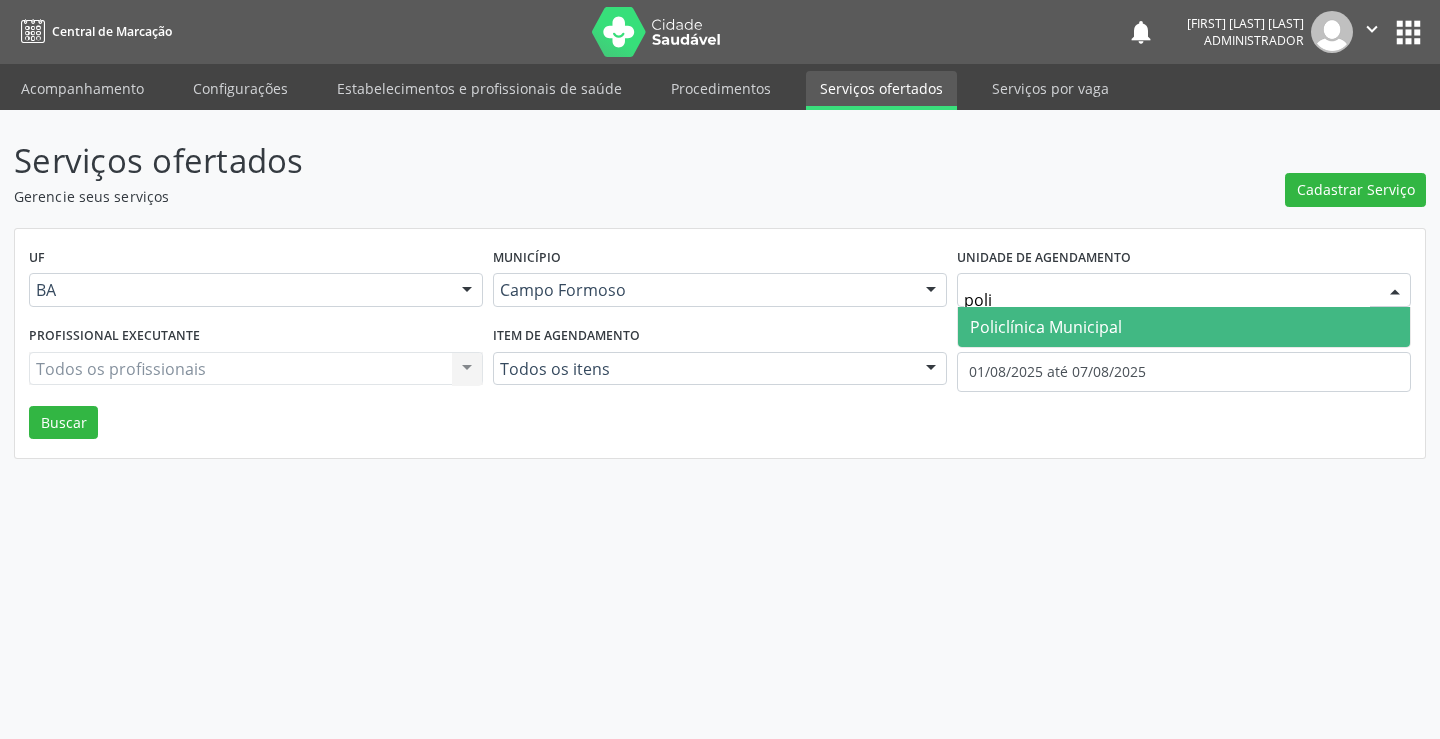 click on "Policlínica Municipal" at bounding box center [1046, 327] 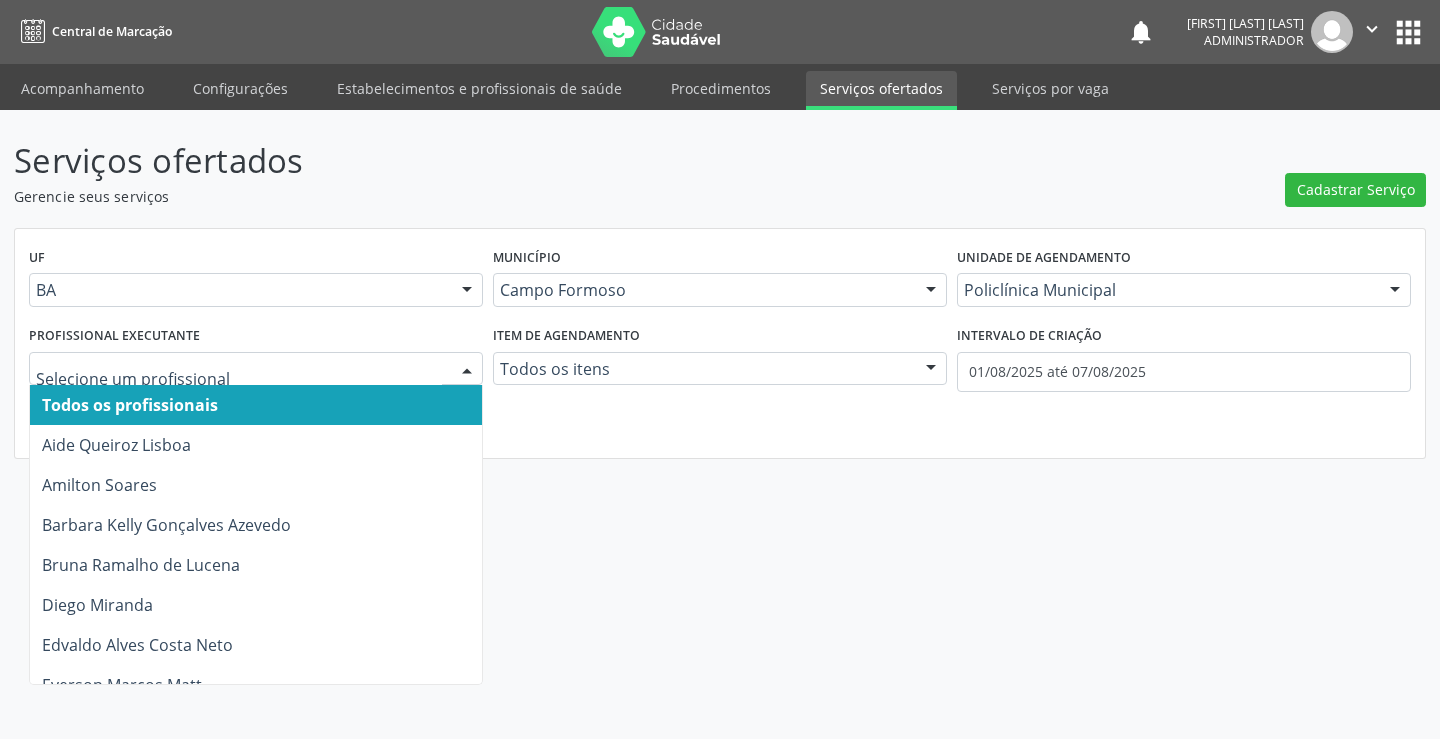 click at bounding box center (467, 370) 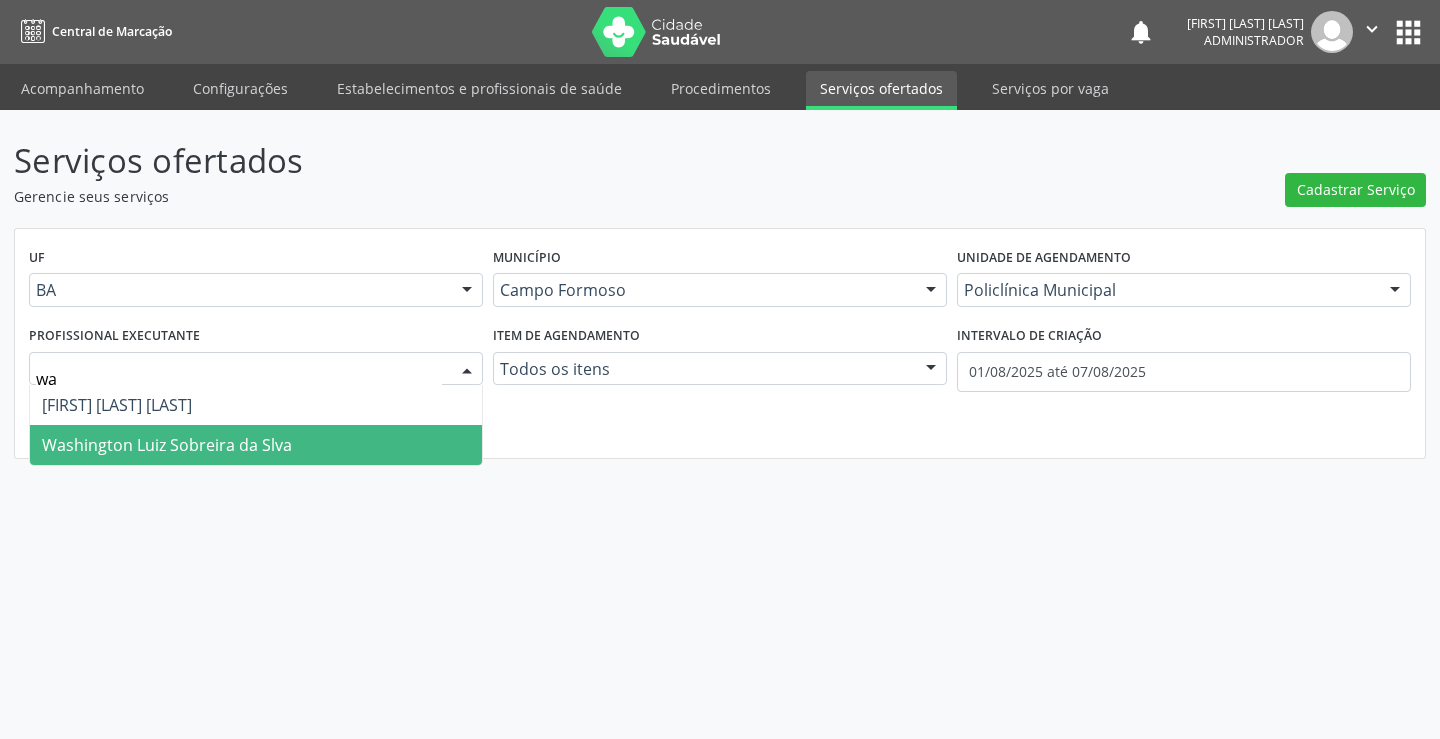 type on "was" 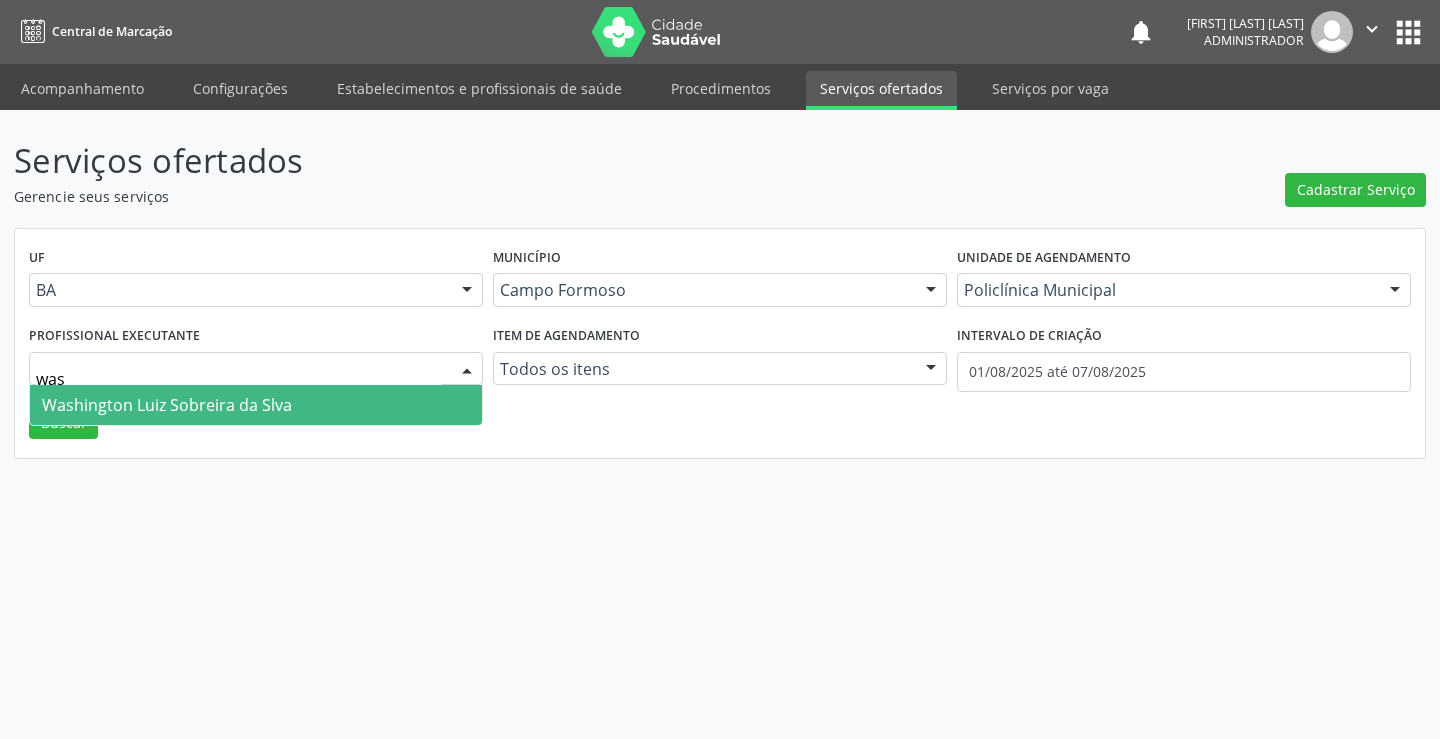 click on "Washington Luiz Sobreira da Slva" at bounding box center (256, 405) 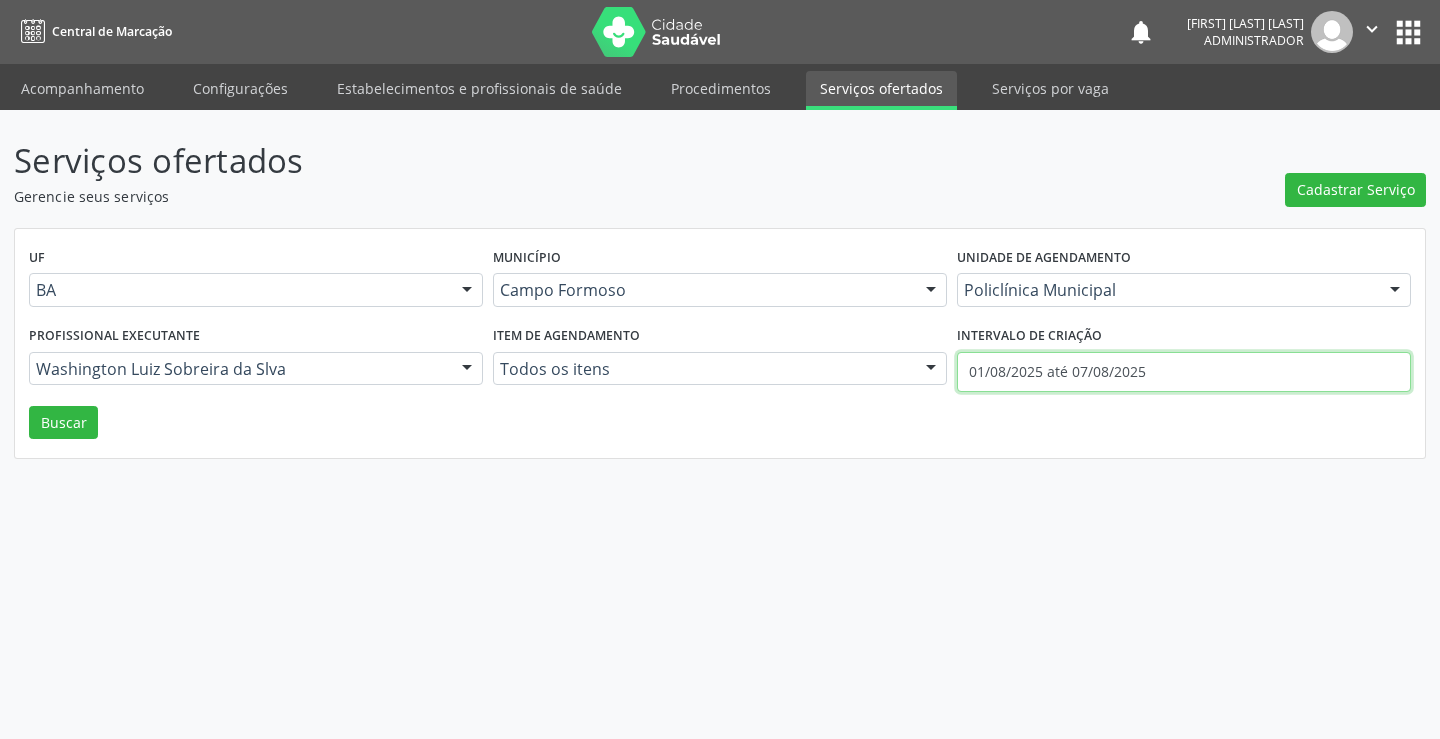 click on "01/08/2025 até 07/08/2025" at bounding box center [1184, 372] 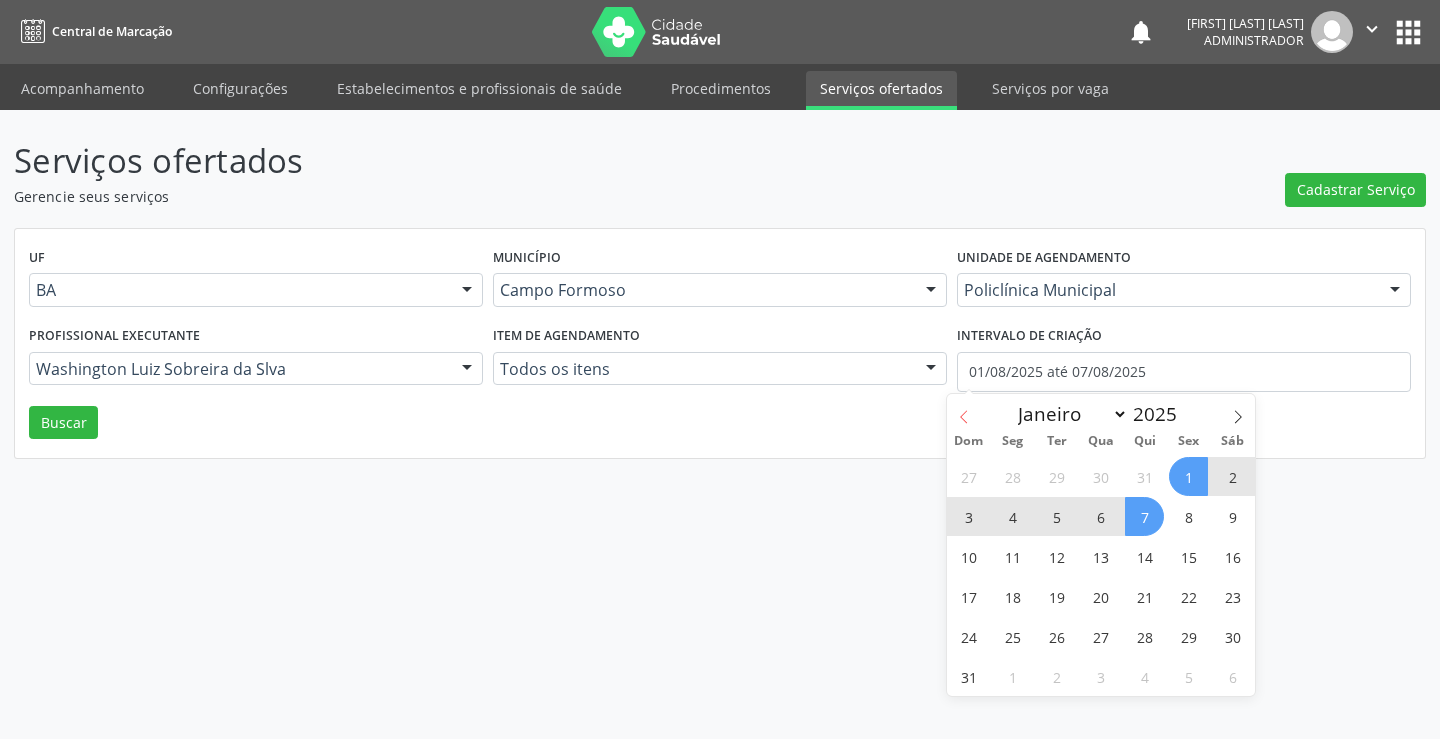 click 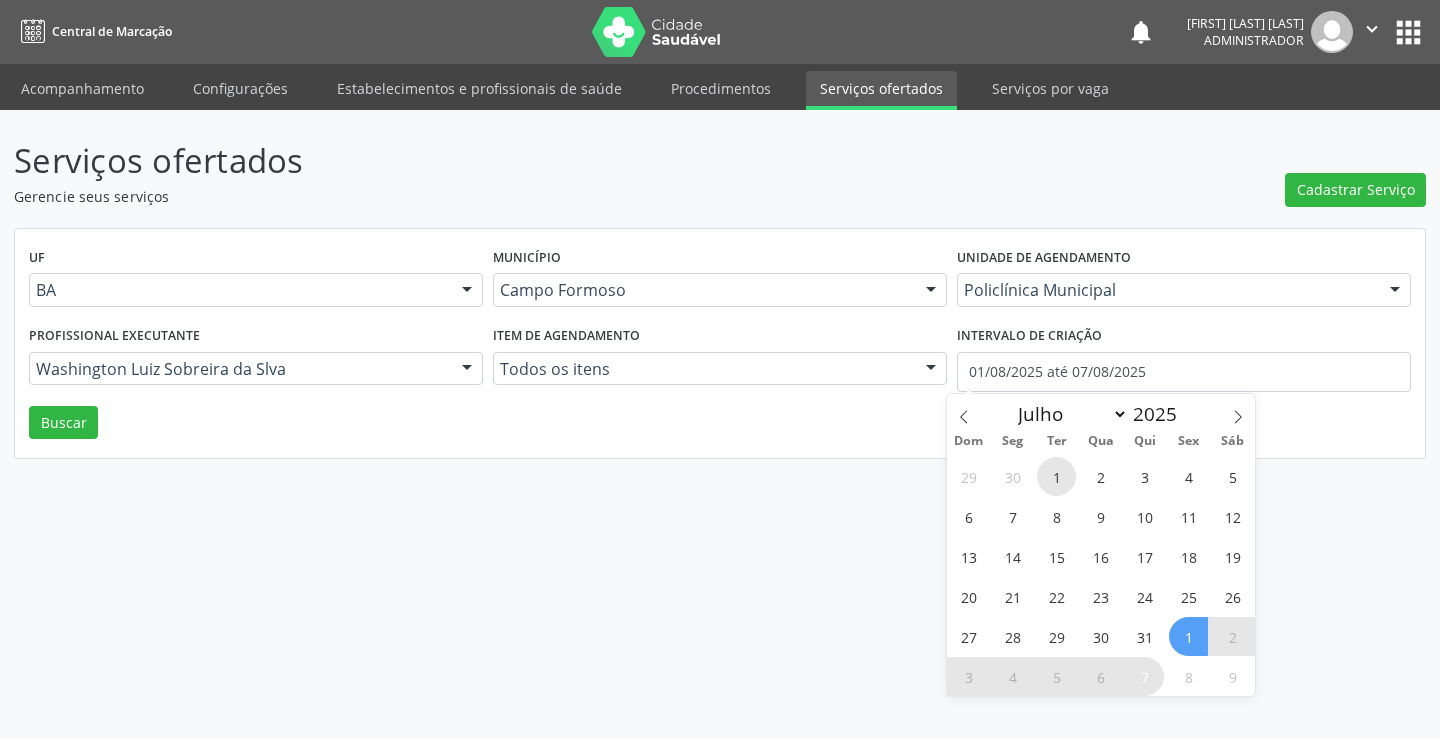 click on "1" at bounding box center [1056, 476] 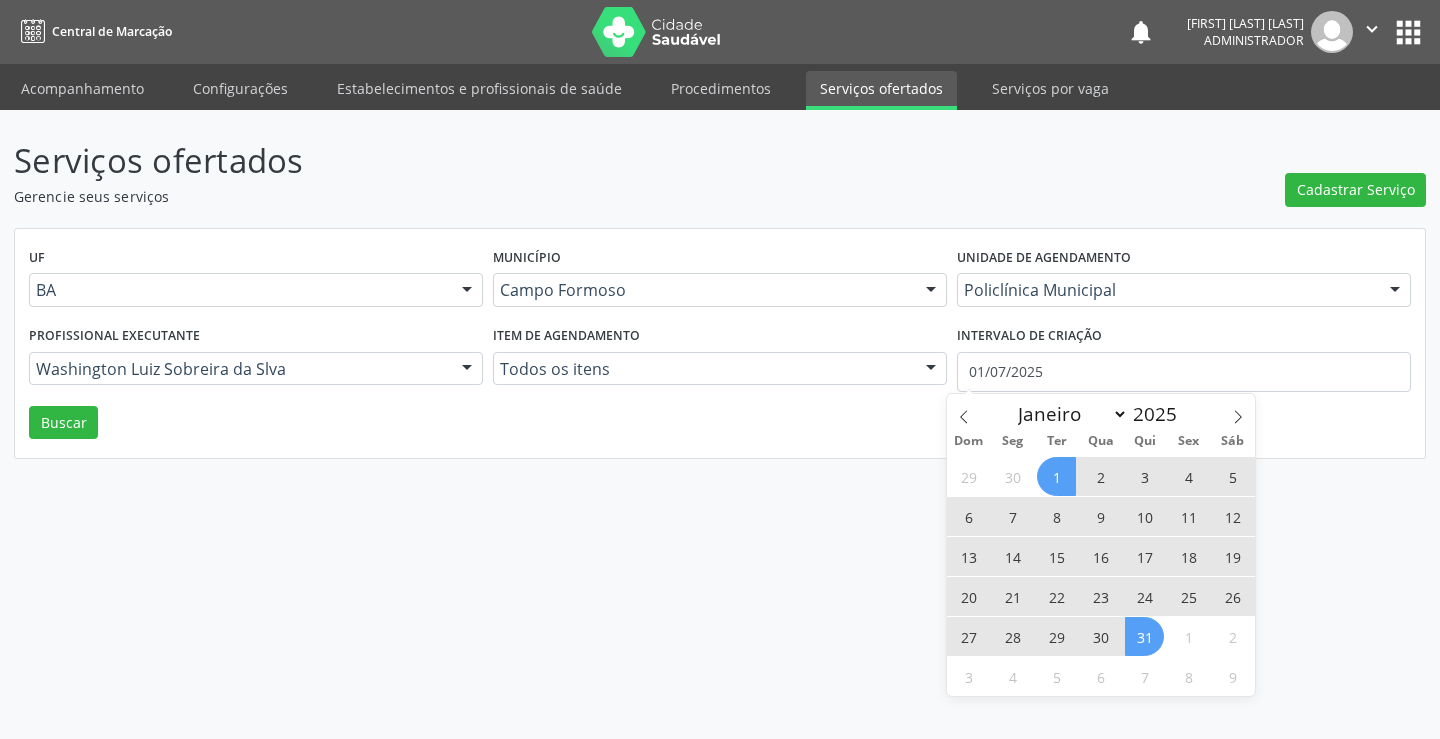 click on "31" at bounding box center (1144, 636) 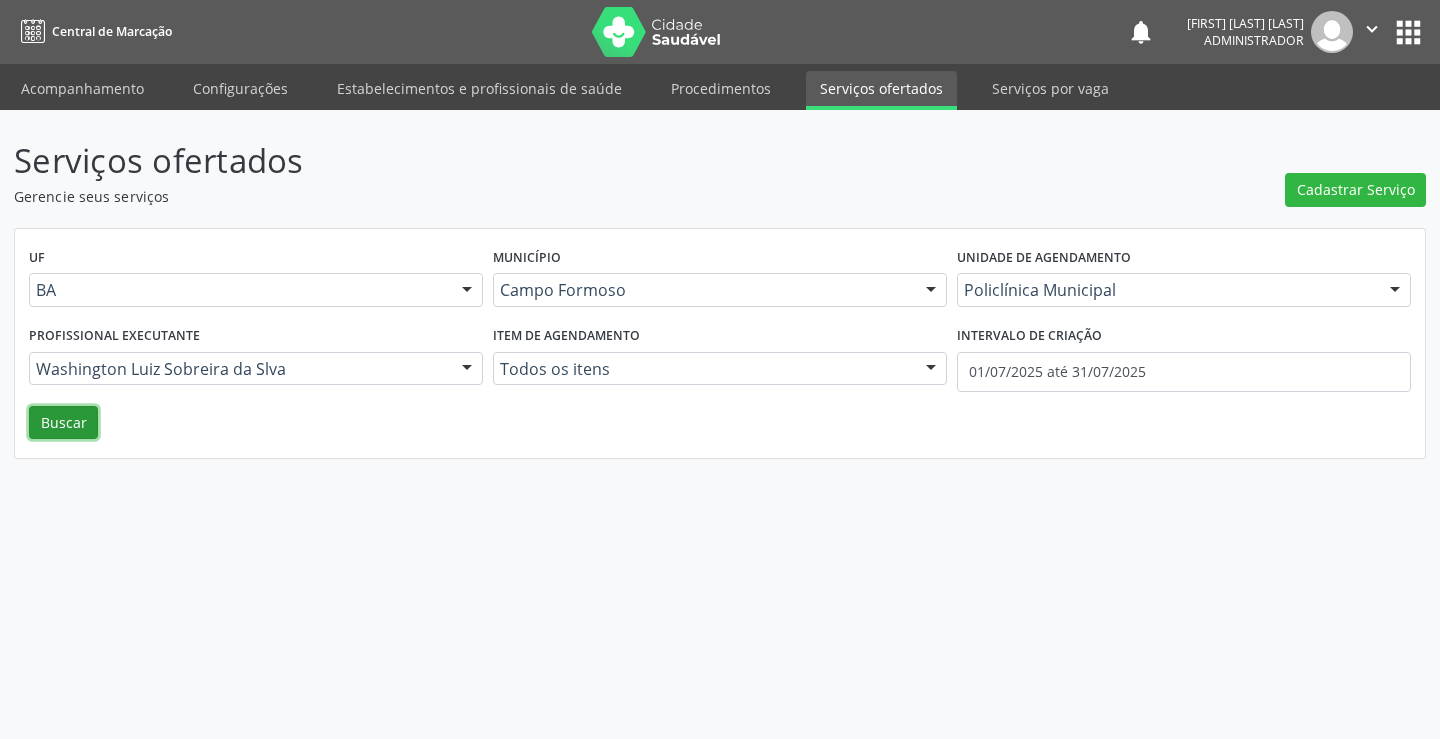 click on "Buscar" at bounding box center (63, 423) 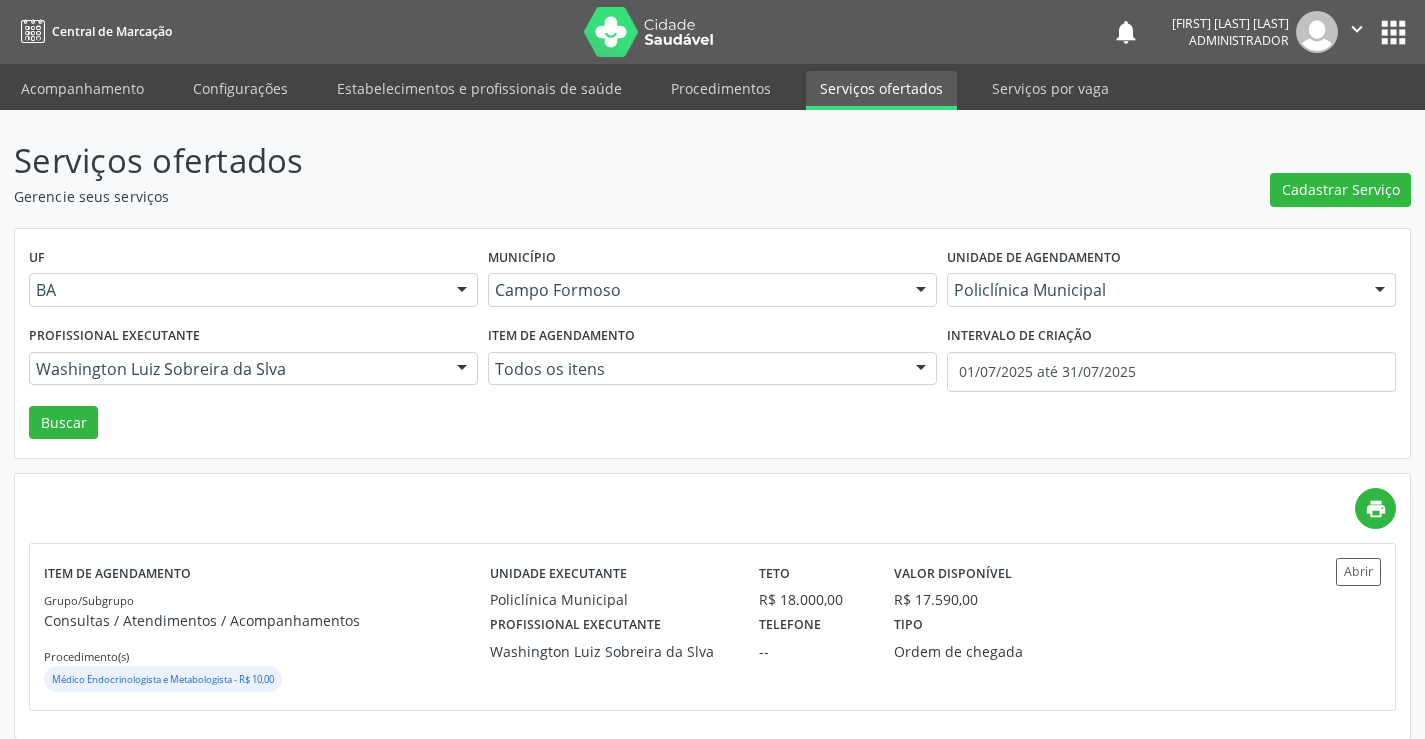 scroll, scrollTop: 15, scrollLeft: 0, axis: vertical 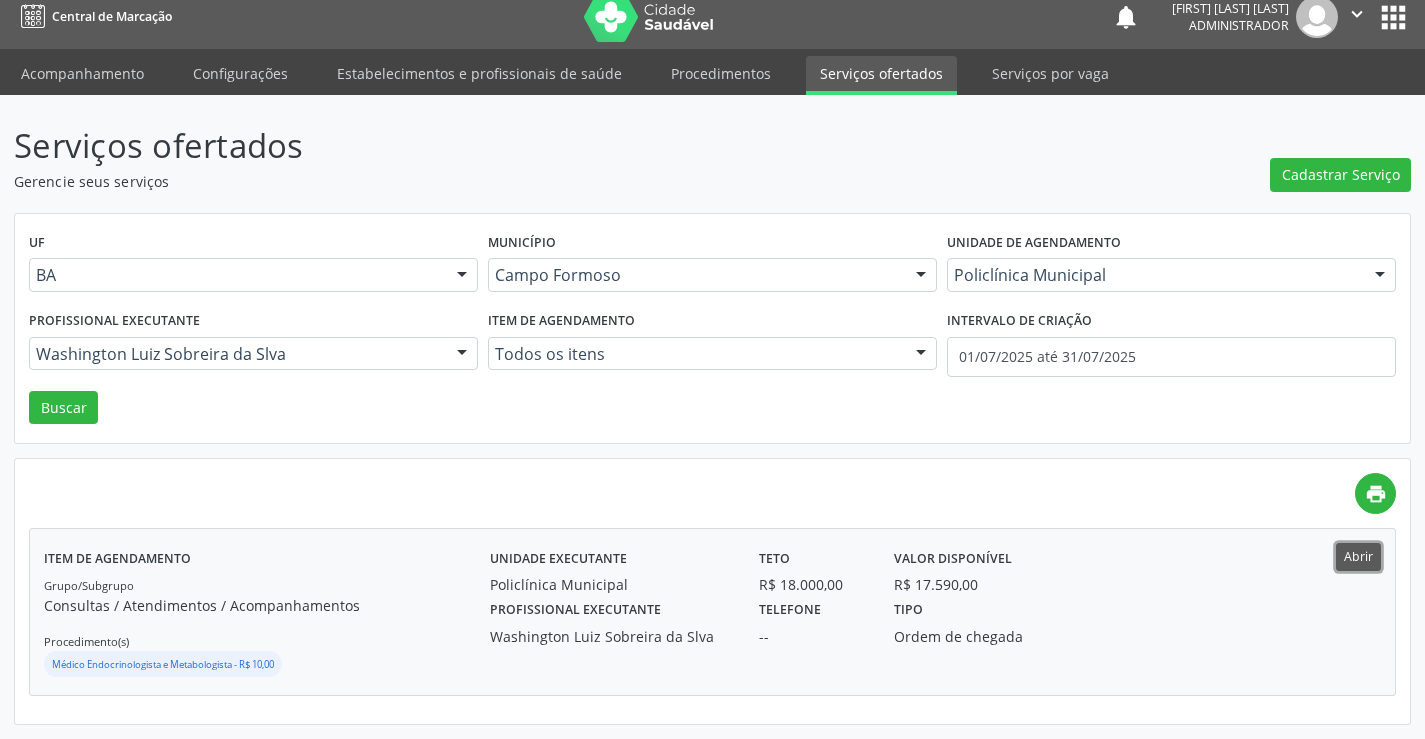 click on "Abrir" at bounding box center [1358, 556] 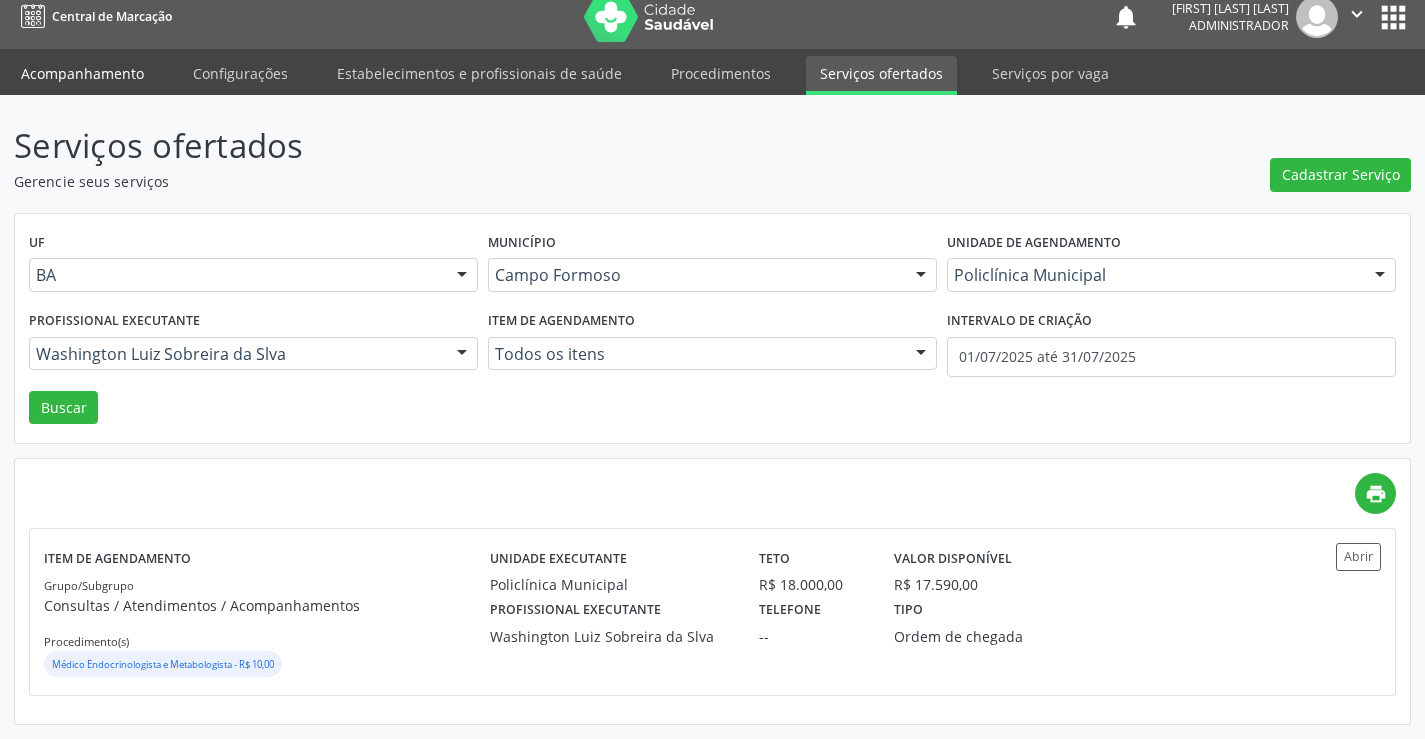 click on "Acompanhamento" at bounding box center [82, 73] 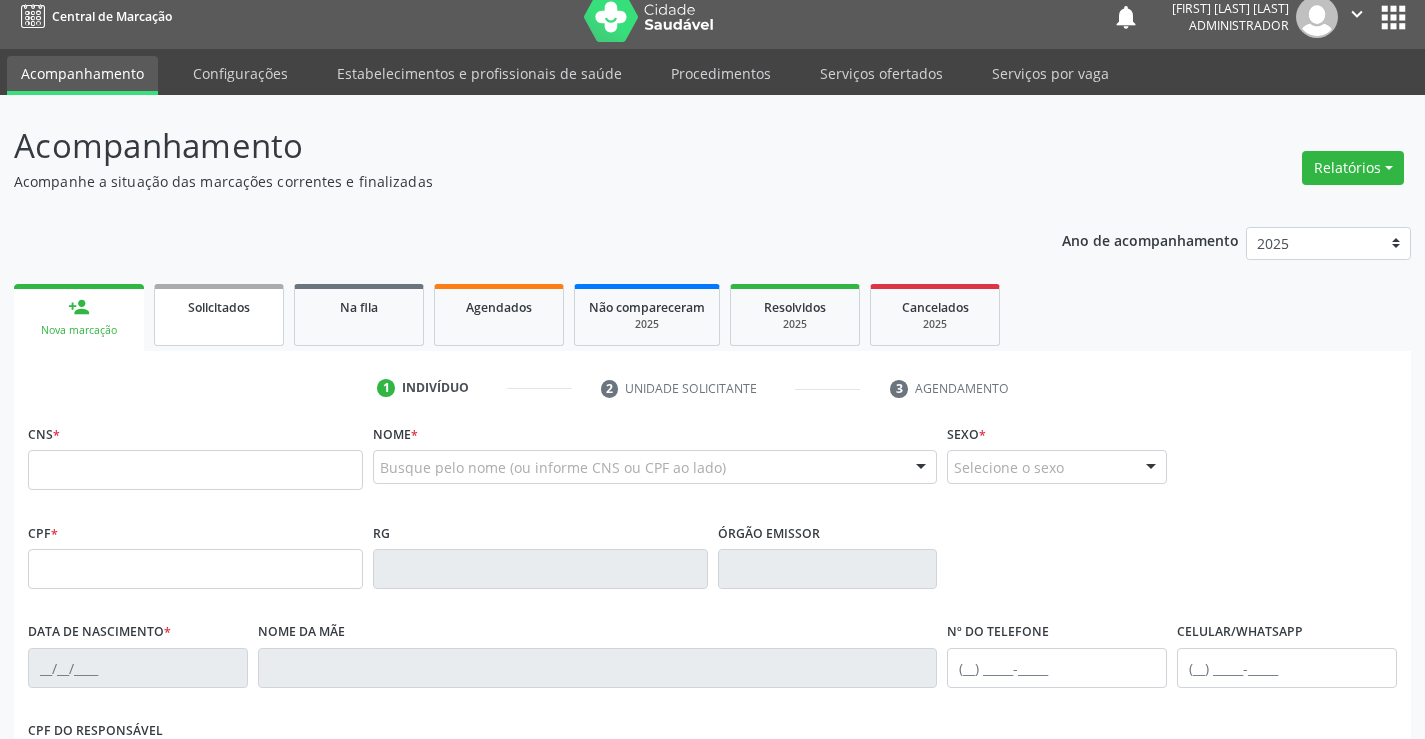 scroll, scrollTop: 0, scrollLeft: 0, axis: both 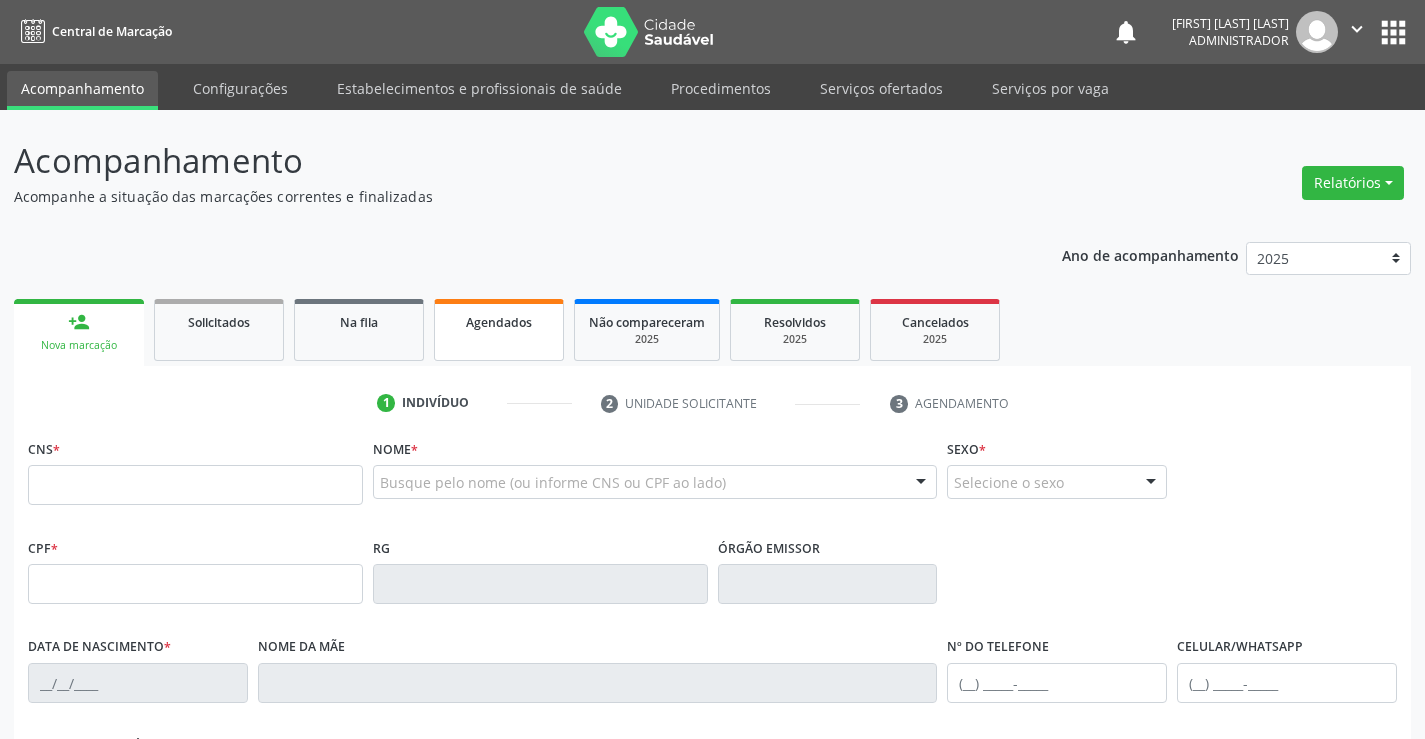click on "Agendados" at bounding box center (499, 322) 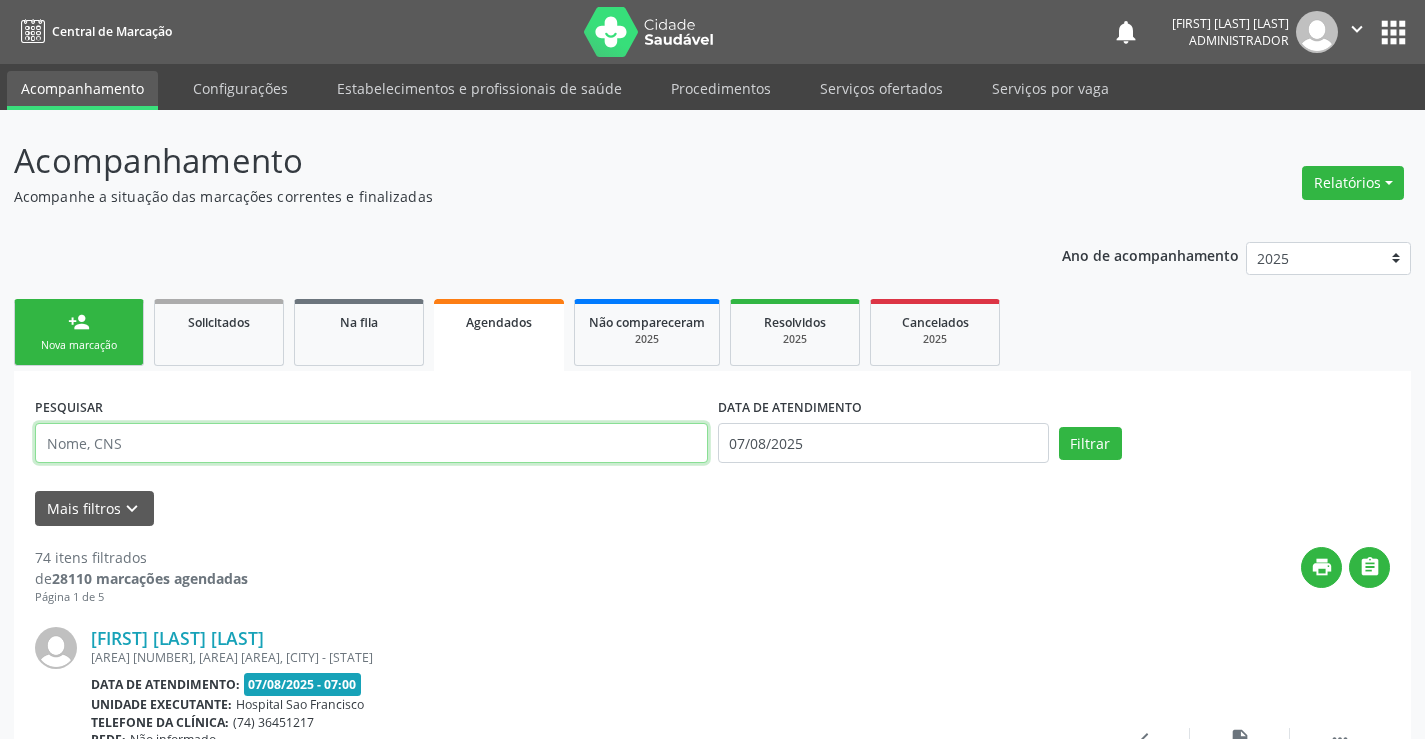 click at bounding box center (371, 443) 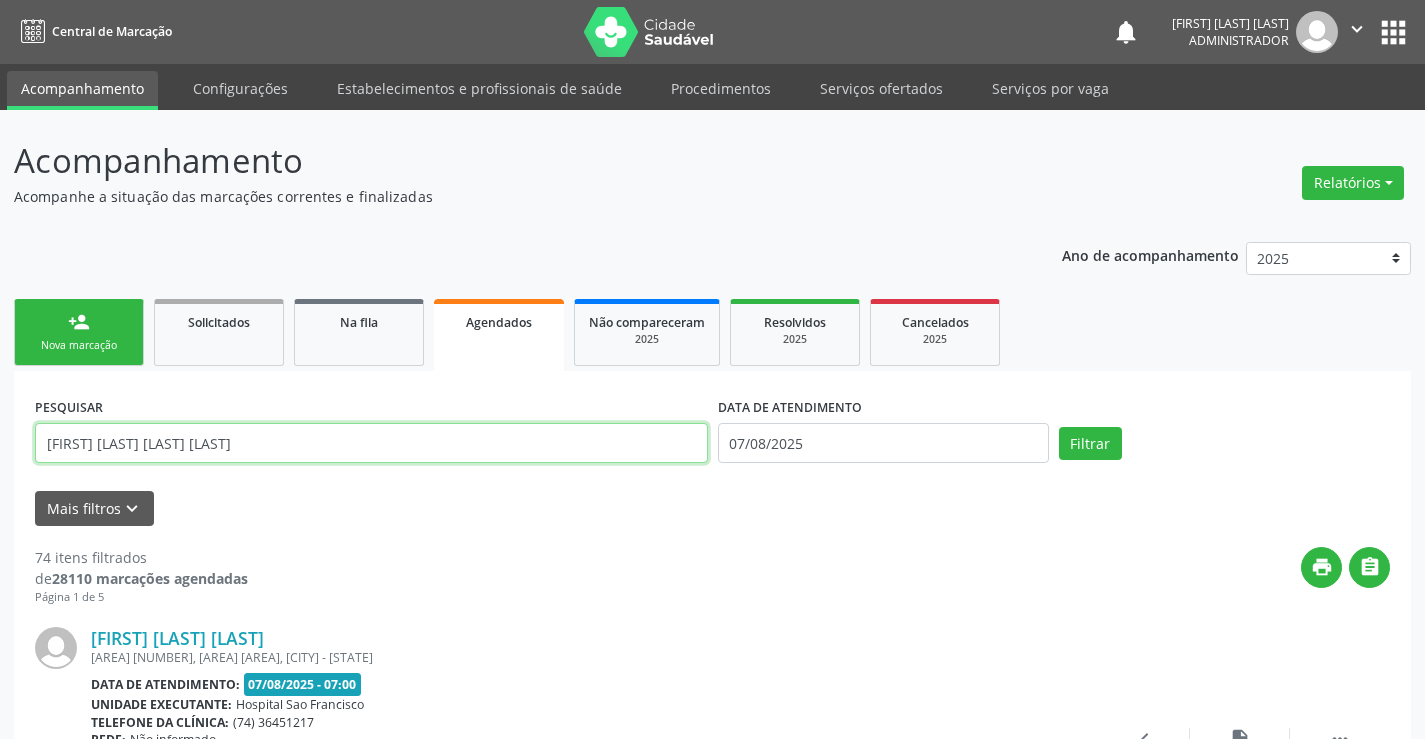 type on "[FIRST] [LAST] [LAST] [LAST]" 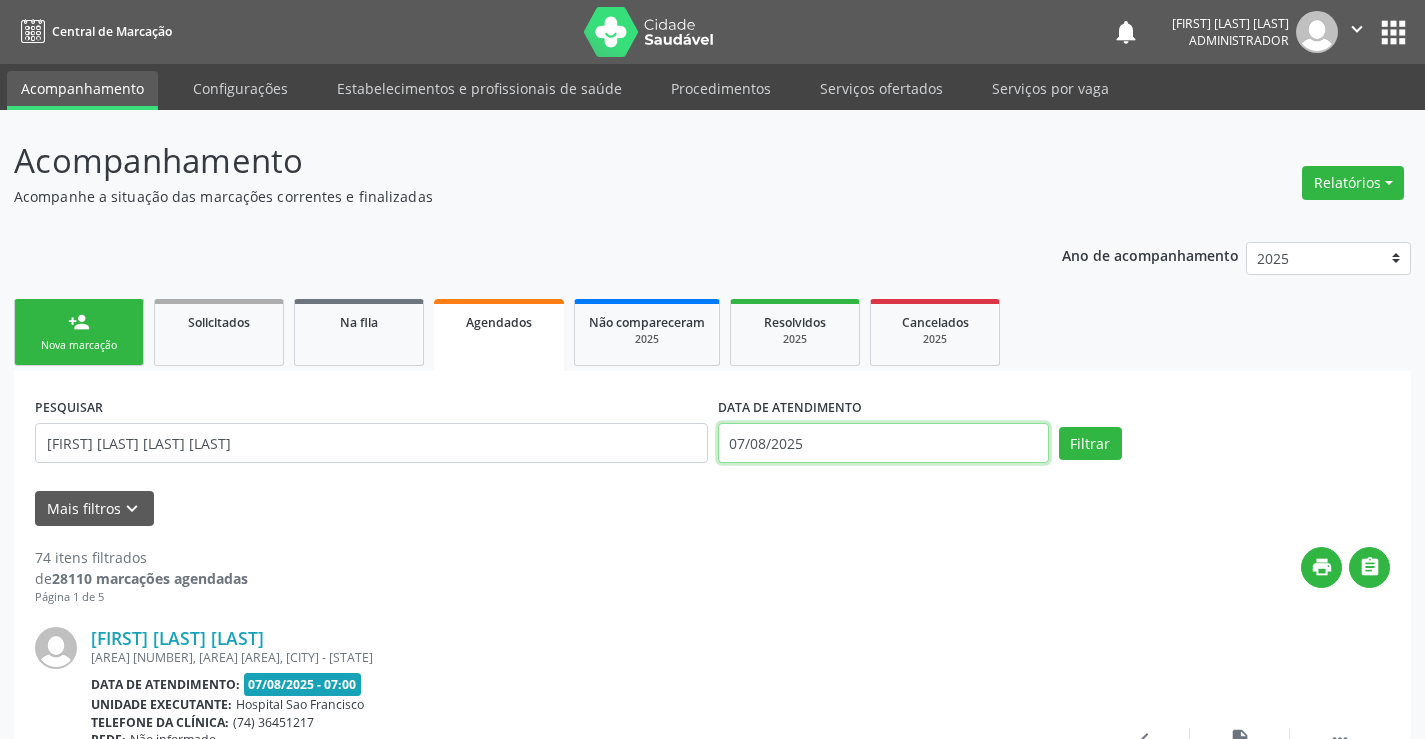 click on "07/08/2025" at bounding box center (883, 443) 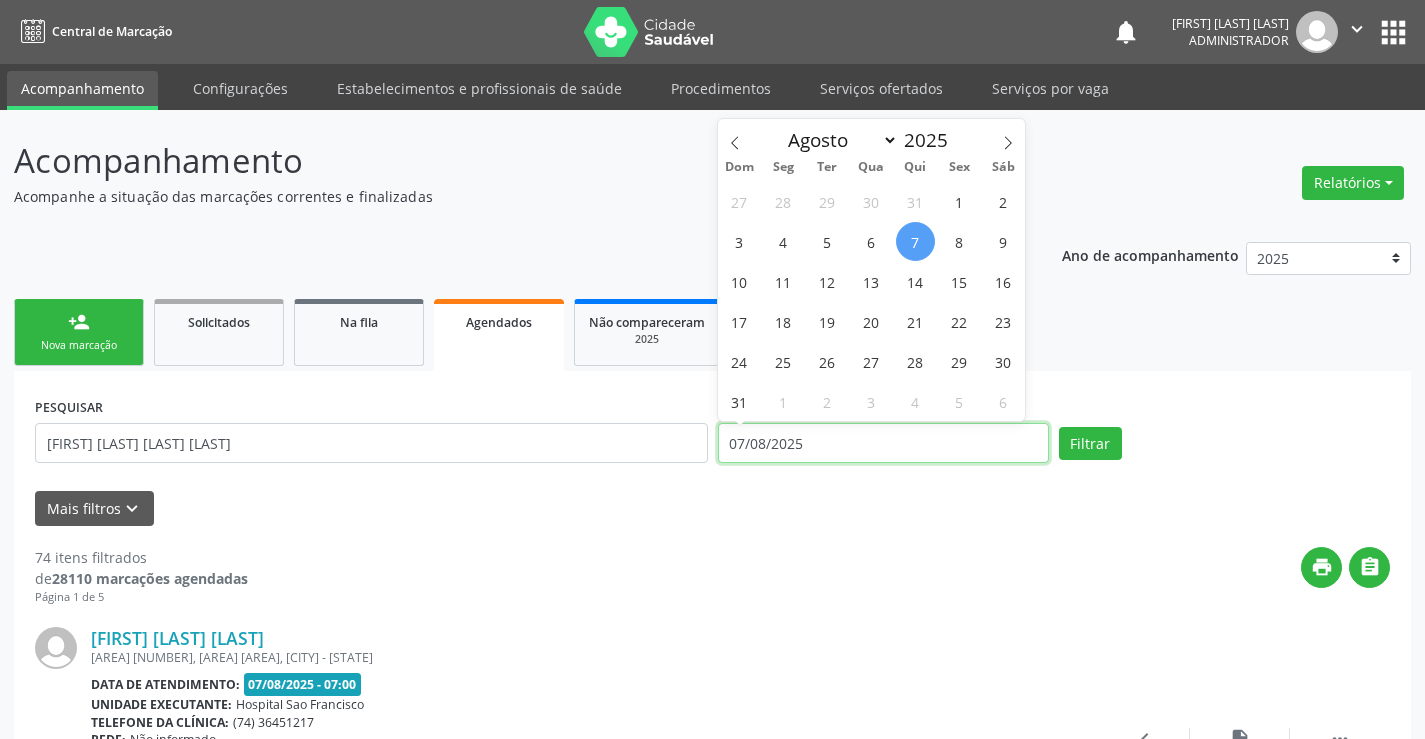 type 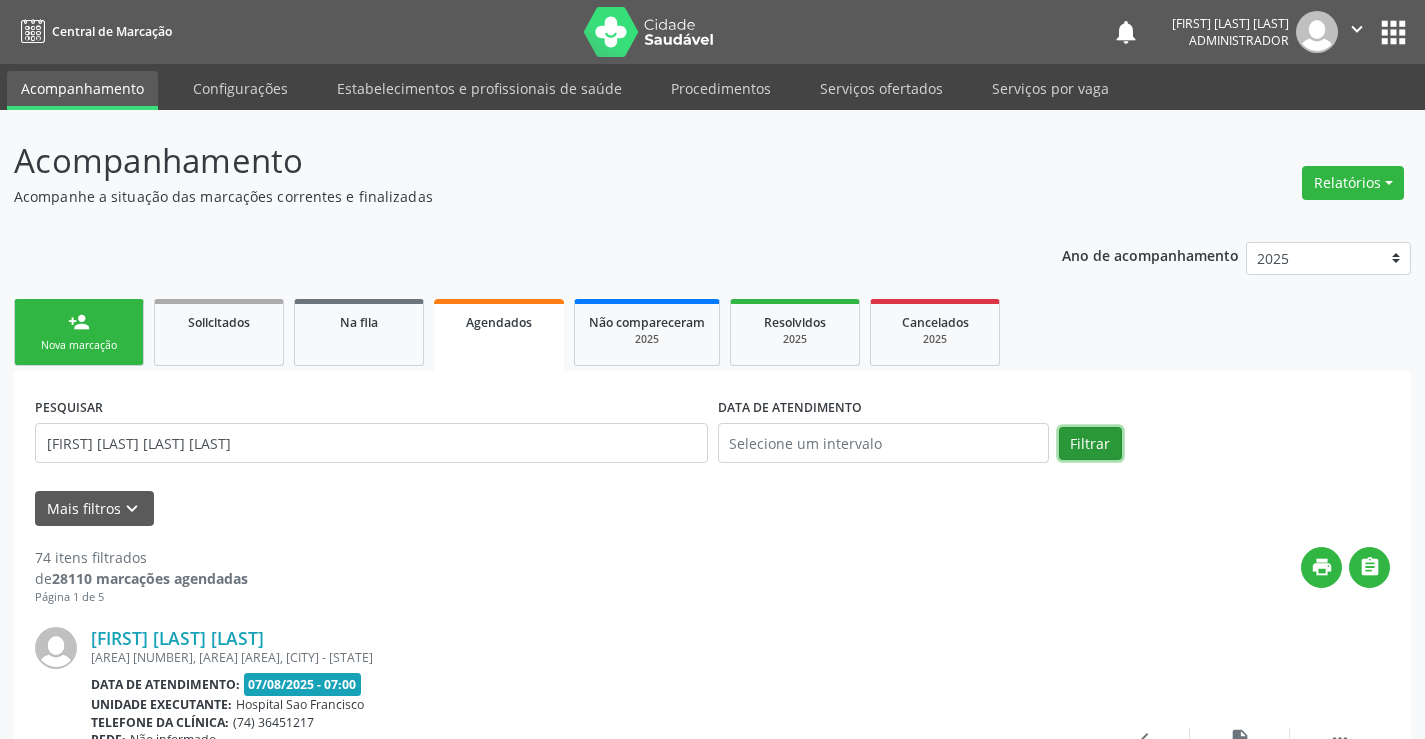 click on "Filtrar" at bounding box center [1090, 444] 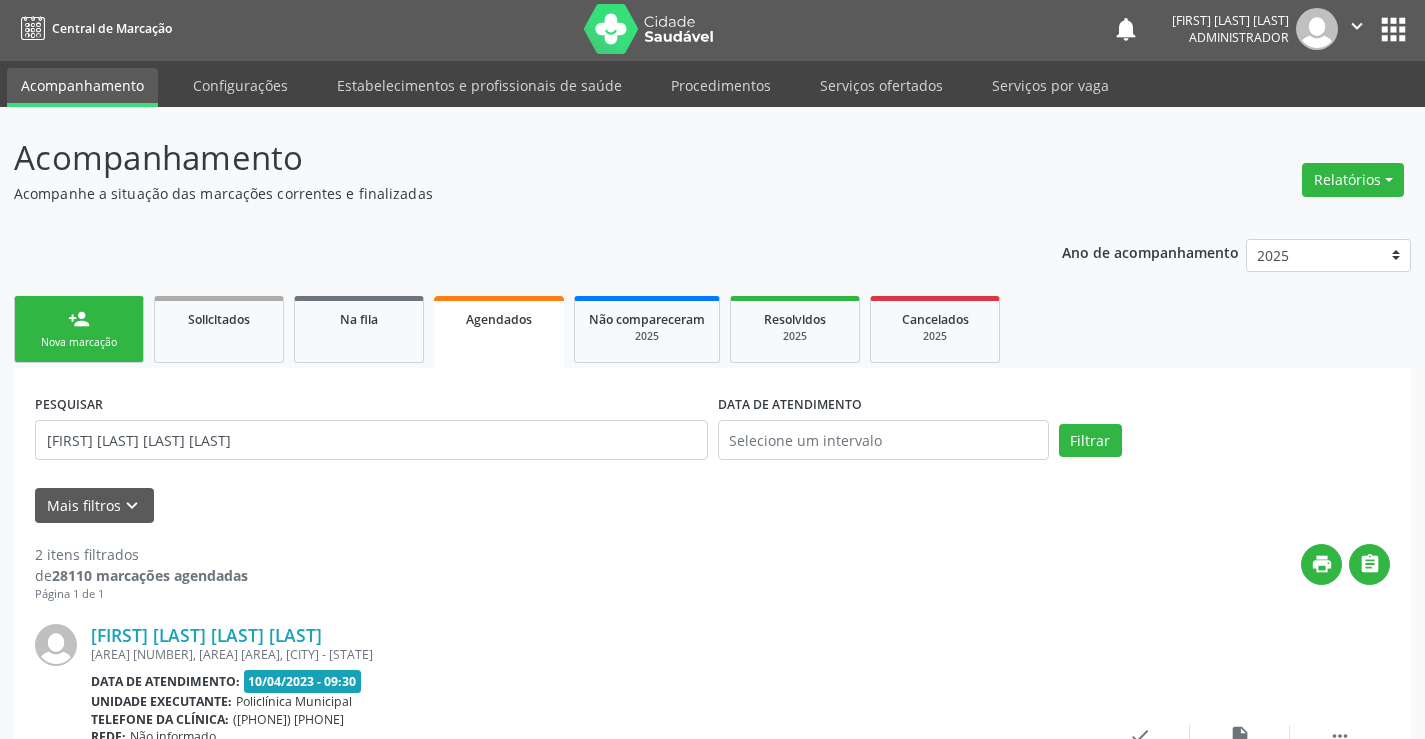 scroll, scrollTop: 0, scrollLeft: 0, axis: both 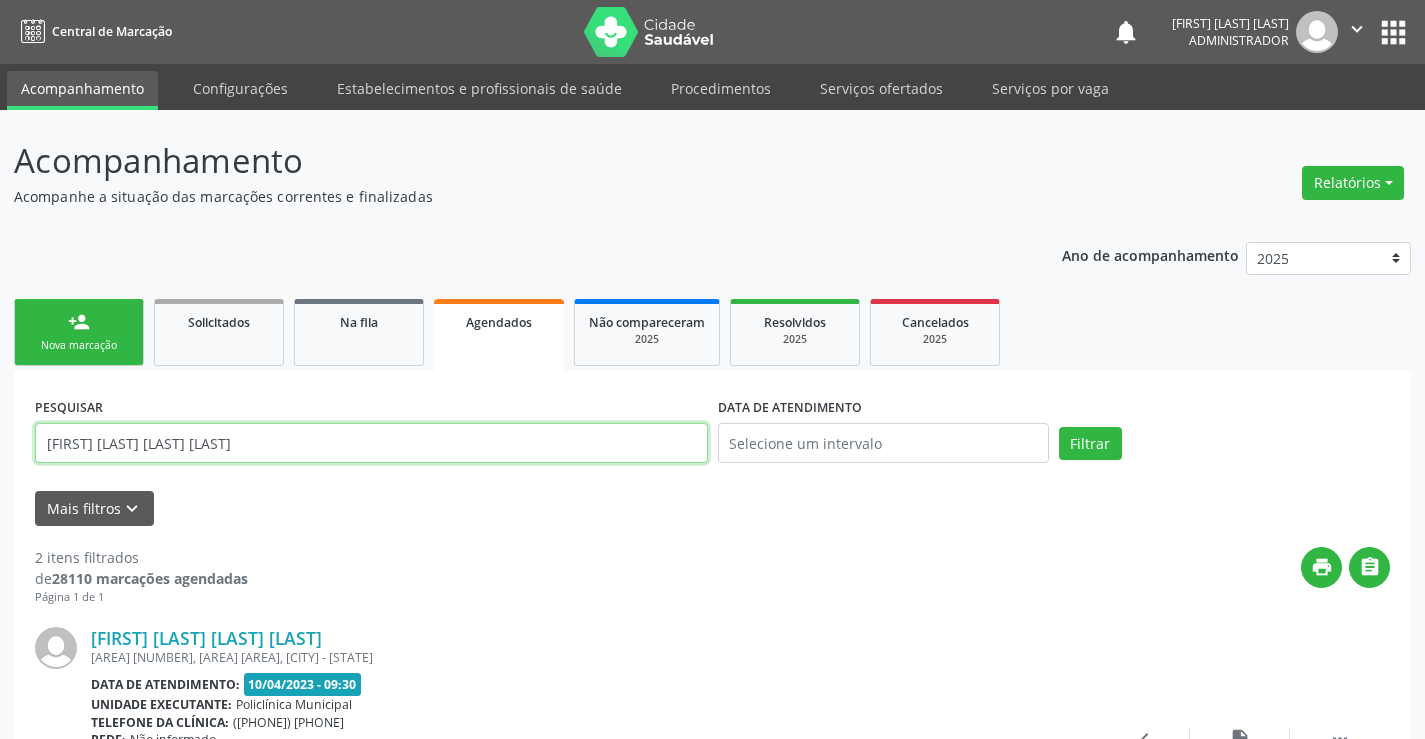 click on "[FIRST] [LAST] [LAST] [LAST]" at bounding box center [371, 443] 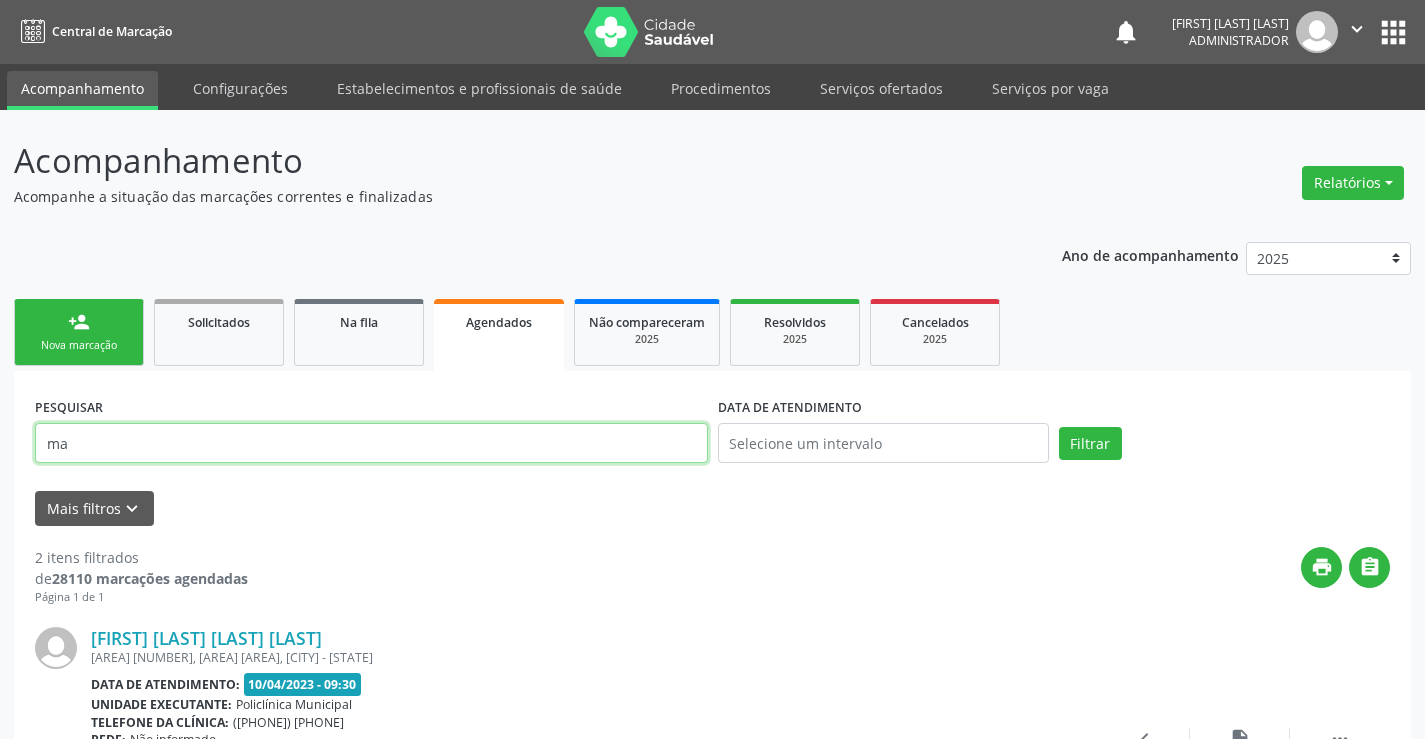 type on "m" 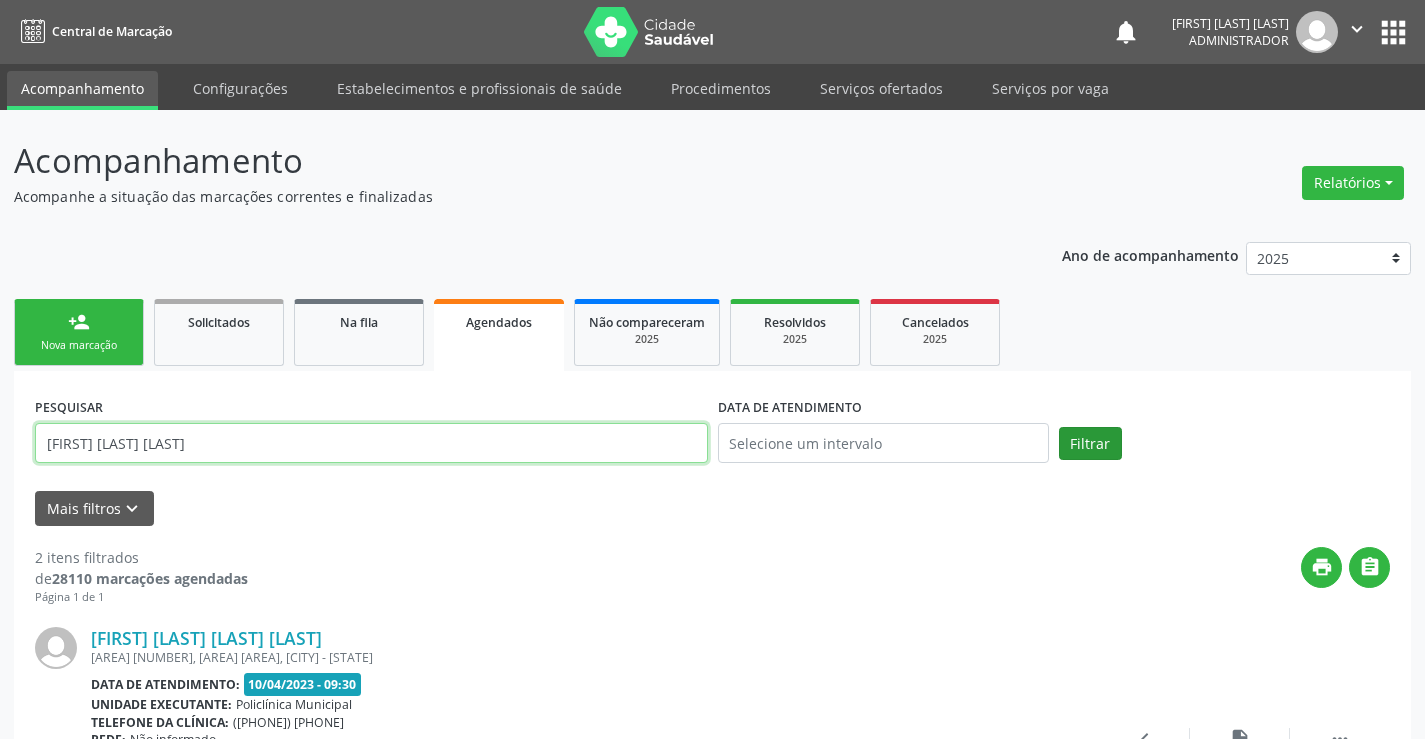 type on "[FIRST] [LAST] [LAST]" 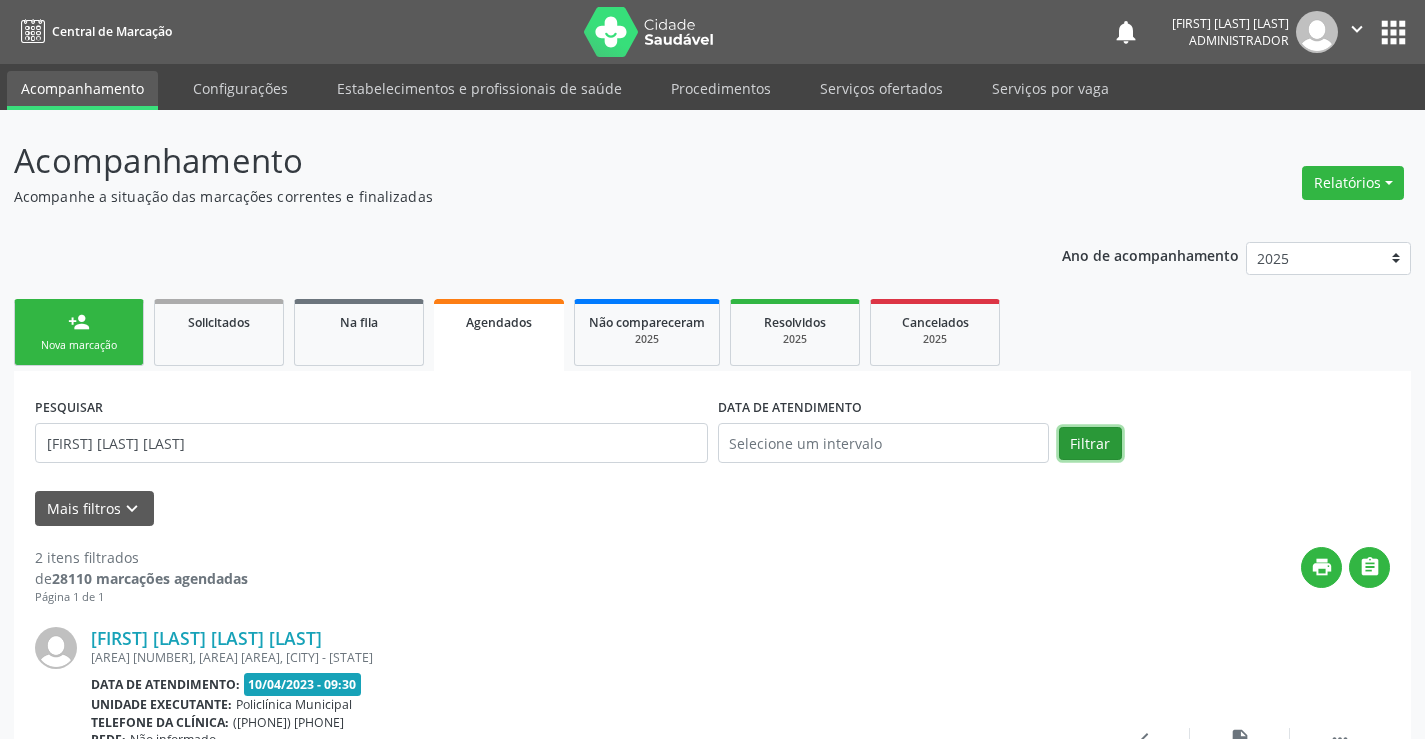 click on "Filtrar" at bounding box center [1090, 444] 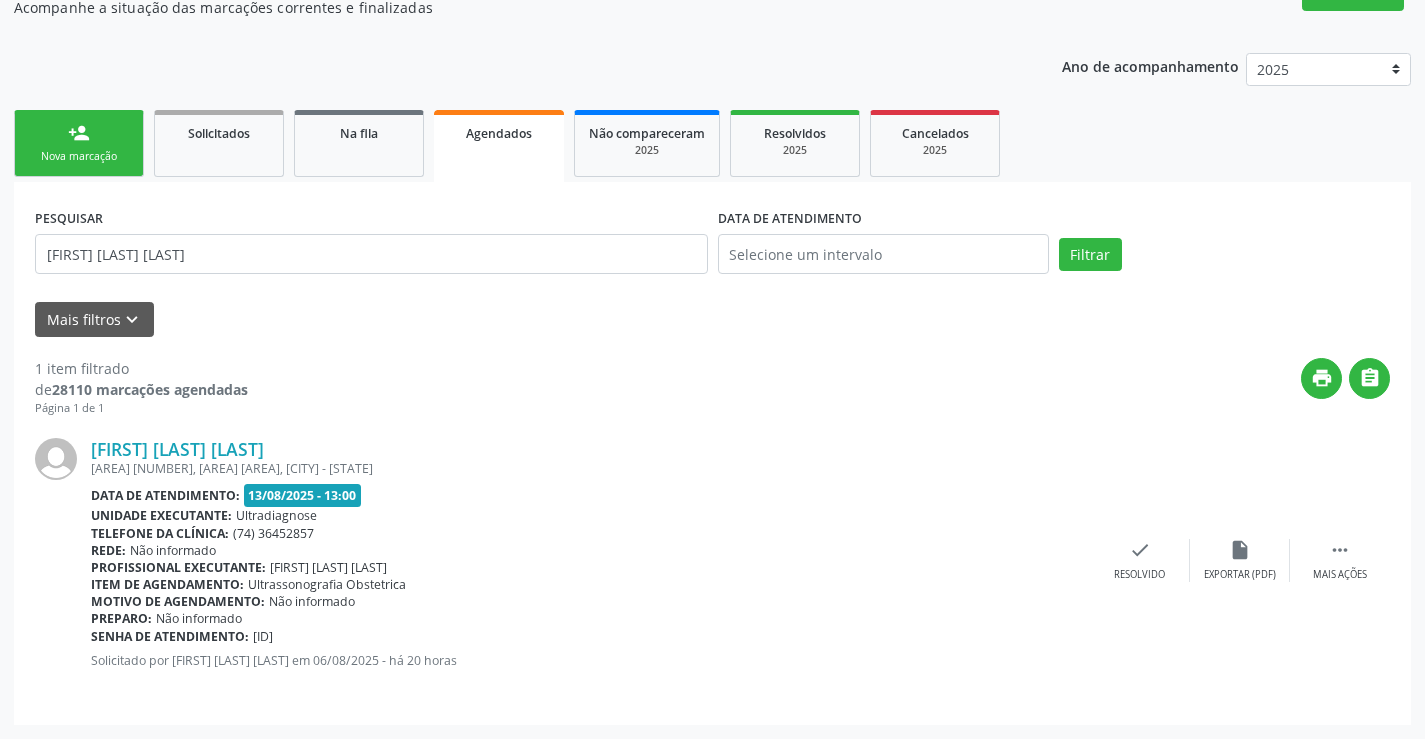 scroll, scrollTop: 0, scrollLeft: 0, axis: both 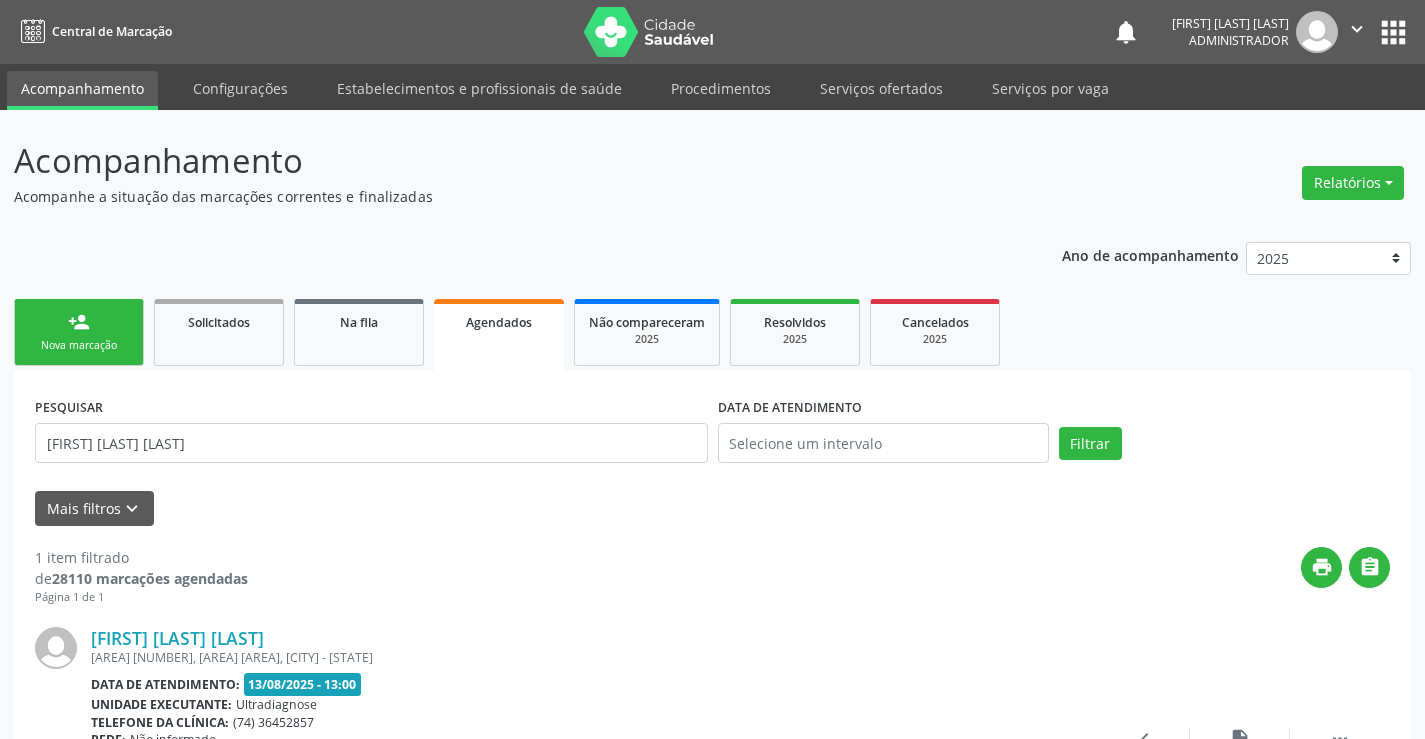 click on "" at bounding box center (1357, 29) 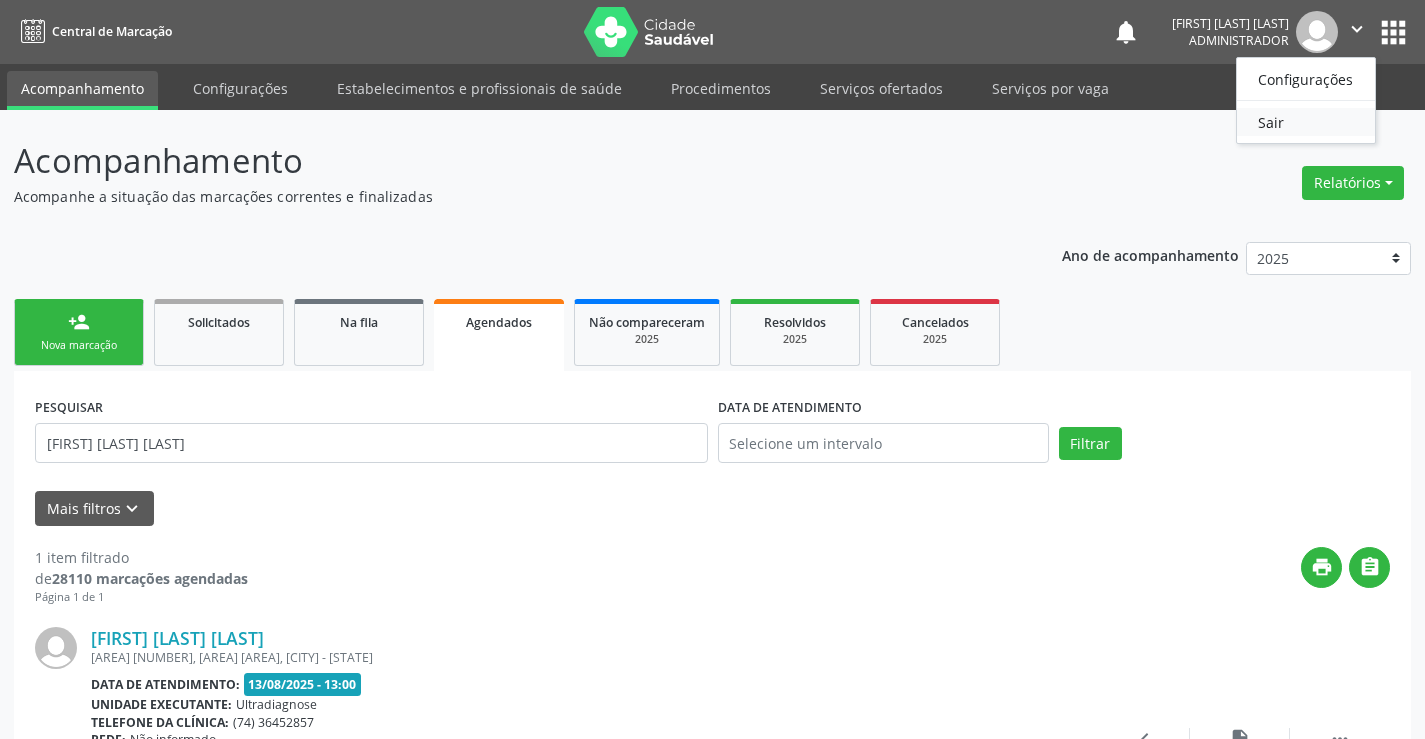 click on "Sair" at bounding box center (1306, 122) 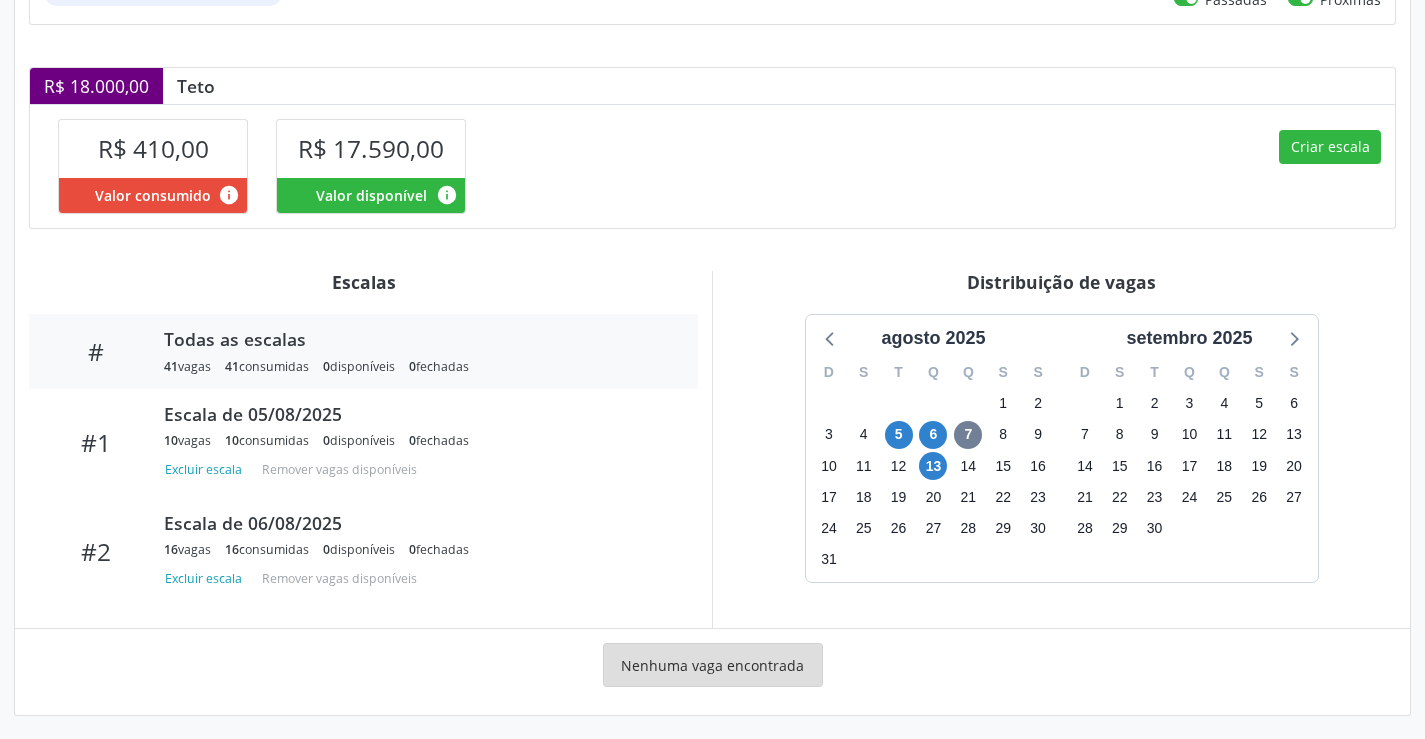 scroll, scrollTop: 390, scrollLeft: 0, axis: vertical 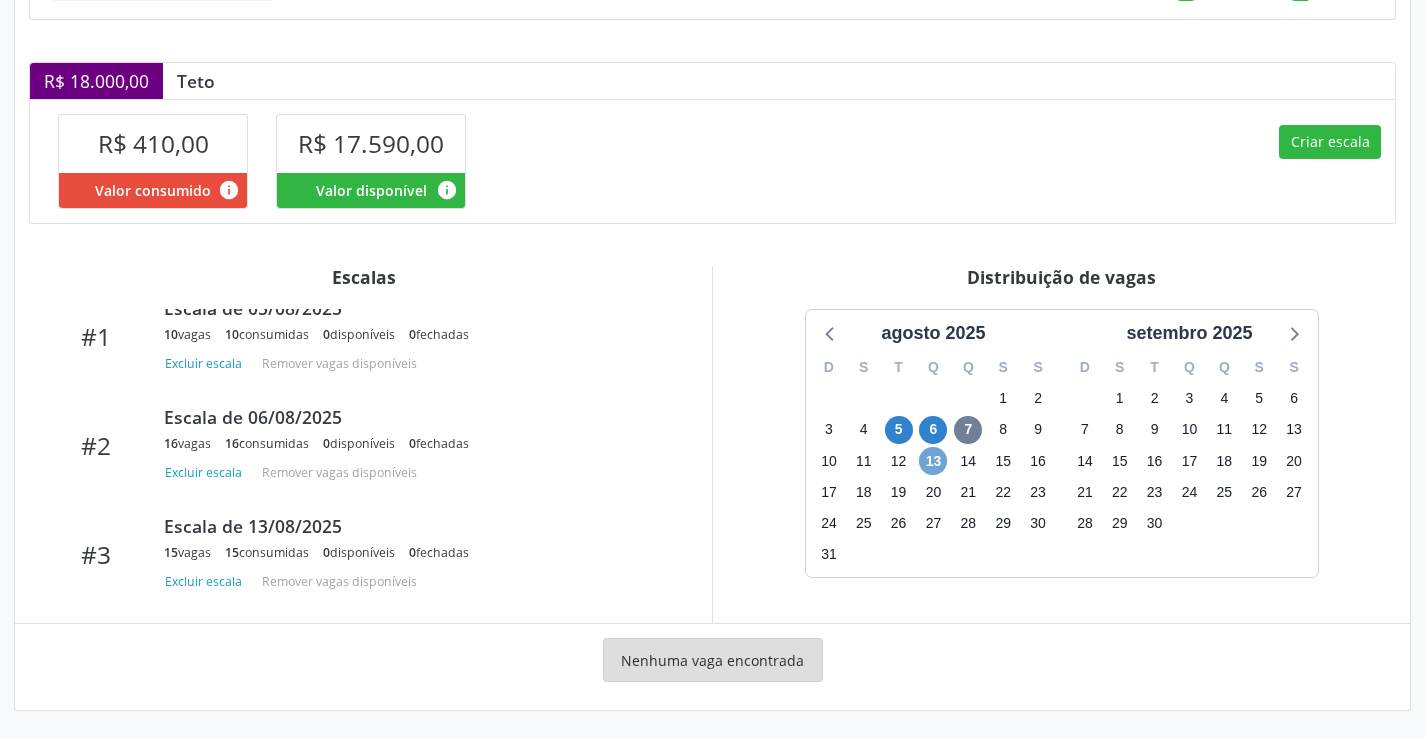 click on "13" at bounding box center [933, 461] 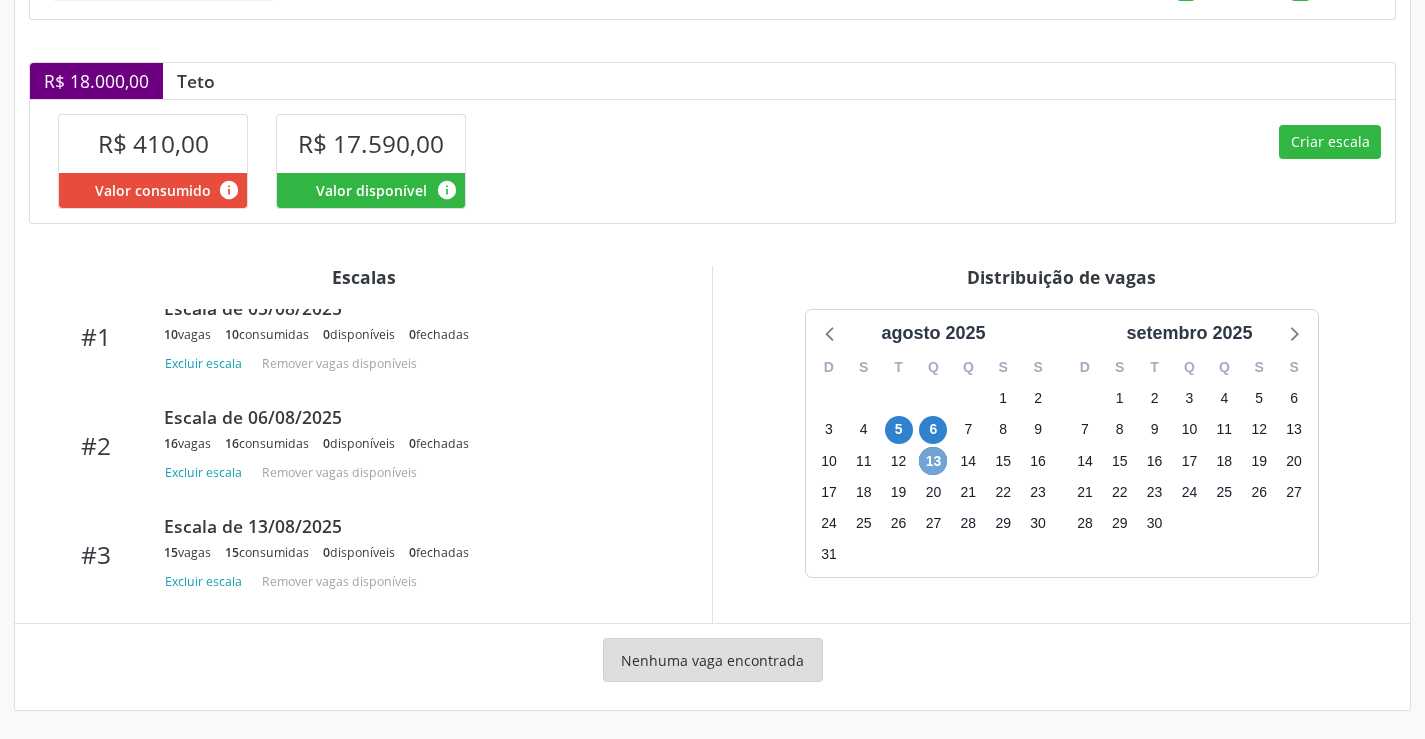 click on "13" at bounding box center [933, 461] 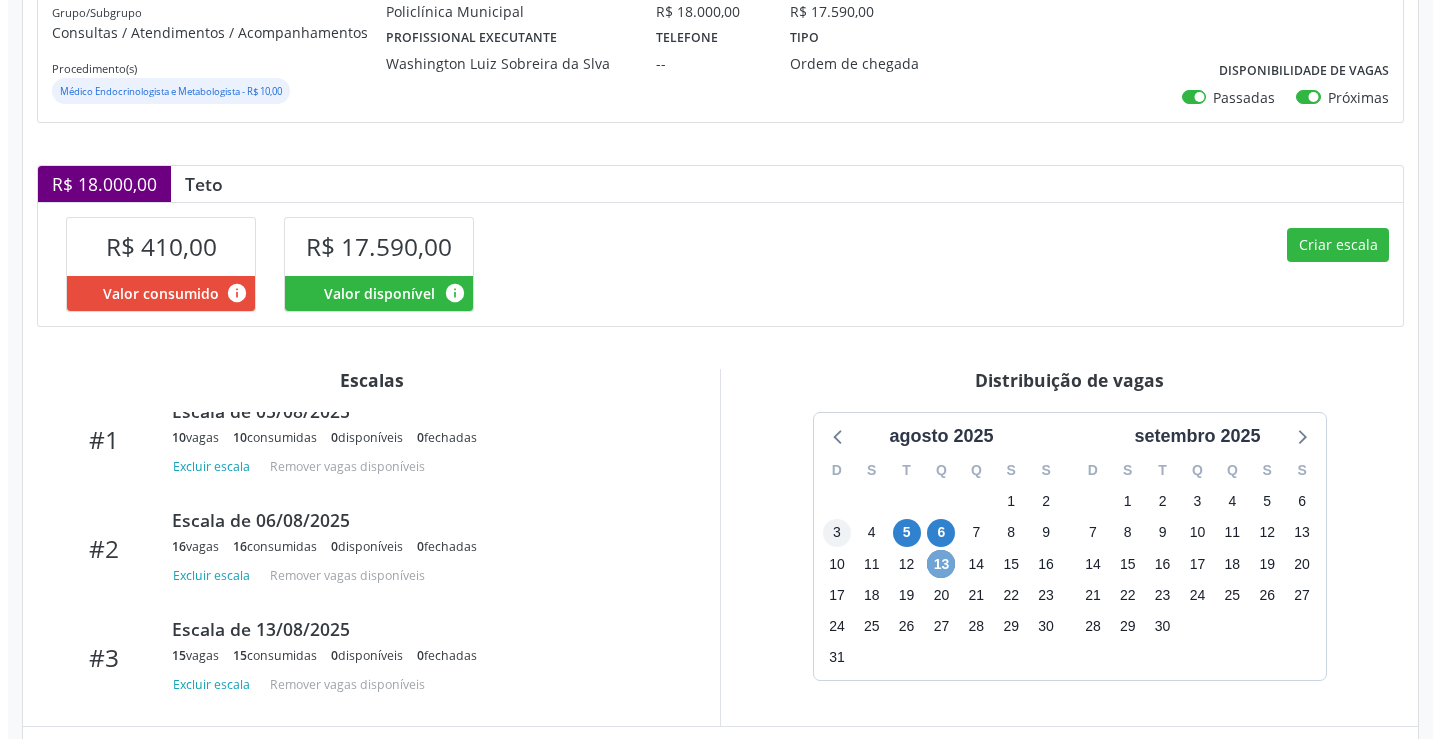 scroll, scrollTop: 201, scrollLeft: 0, axis: vertical 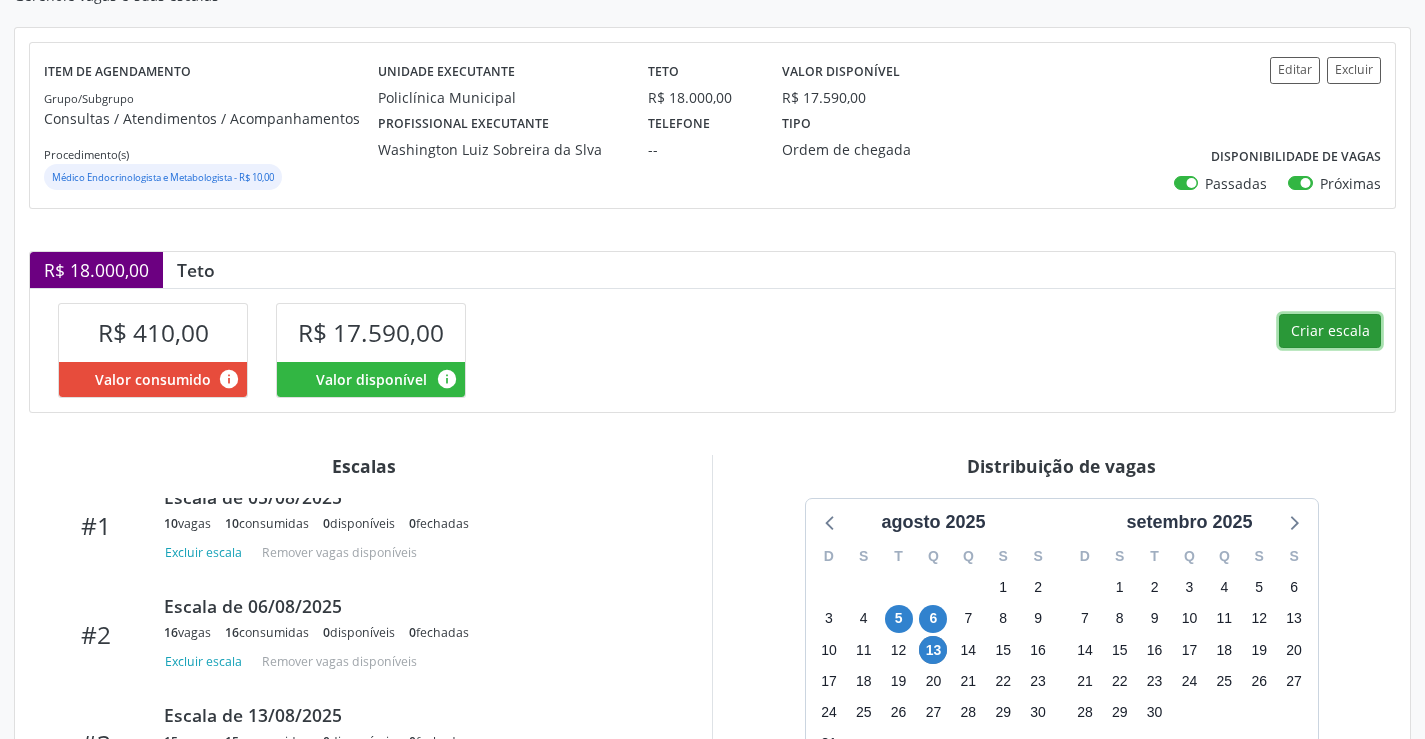 click on "Criar escala" at bounding box center (1330, 331) 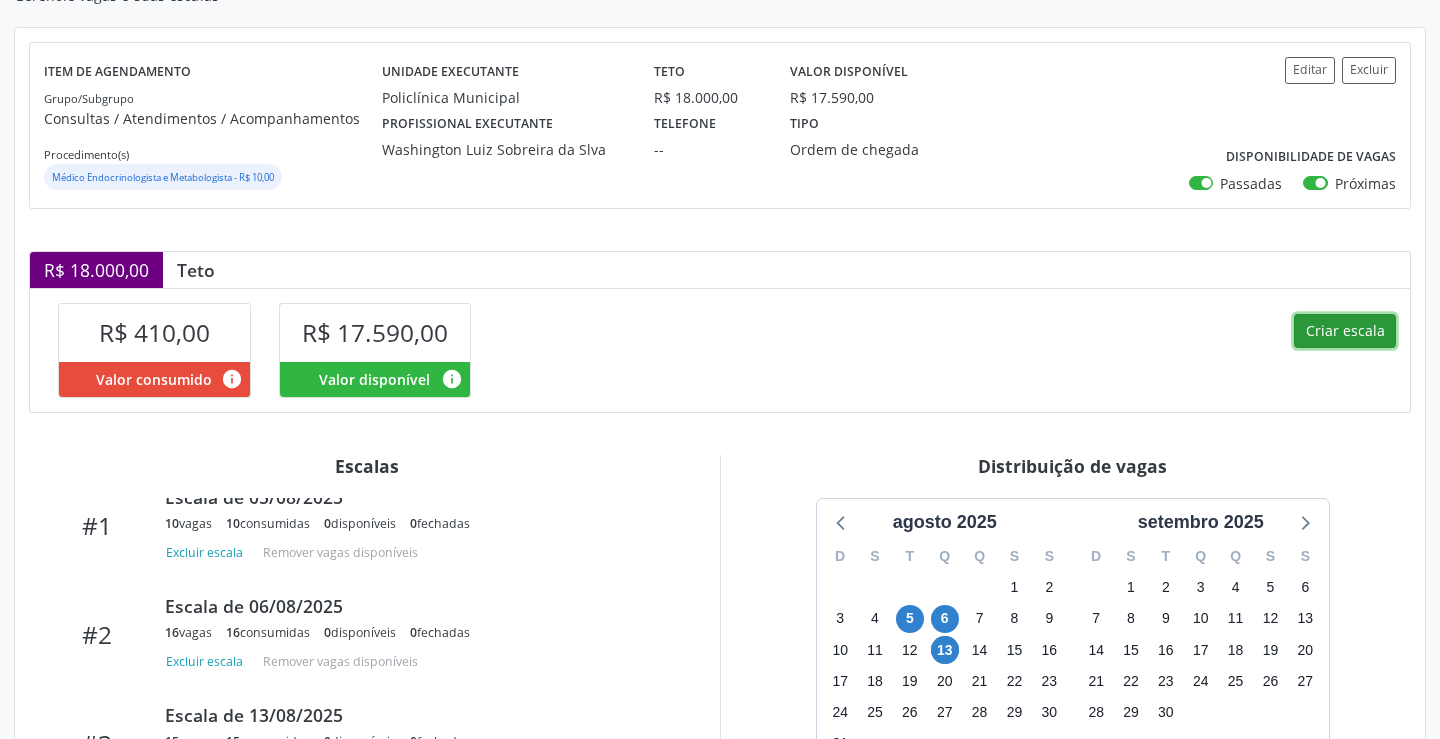 select on "7" 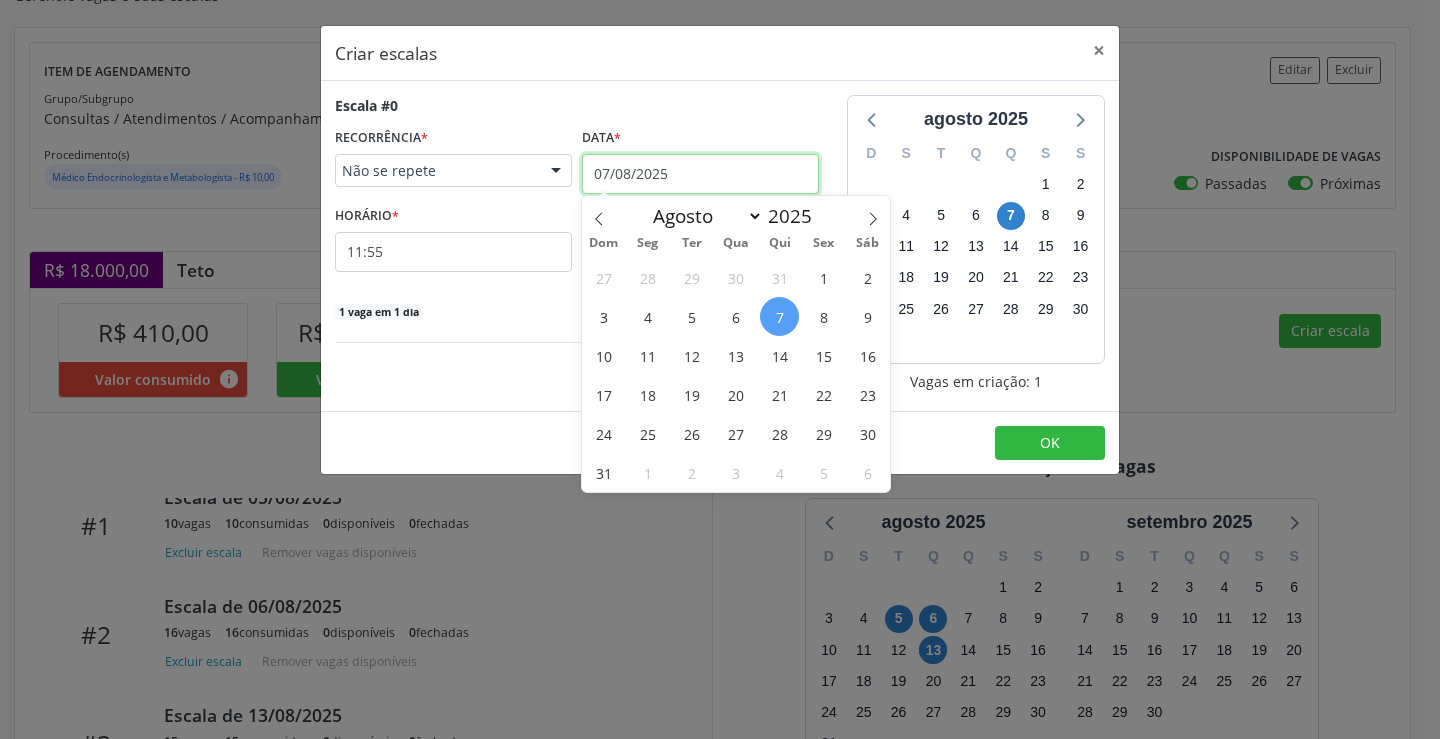 click on "07/08/2025" at bounding box center [700, 174] 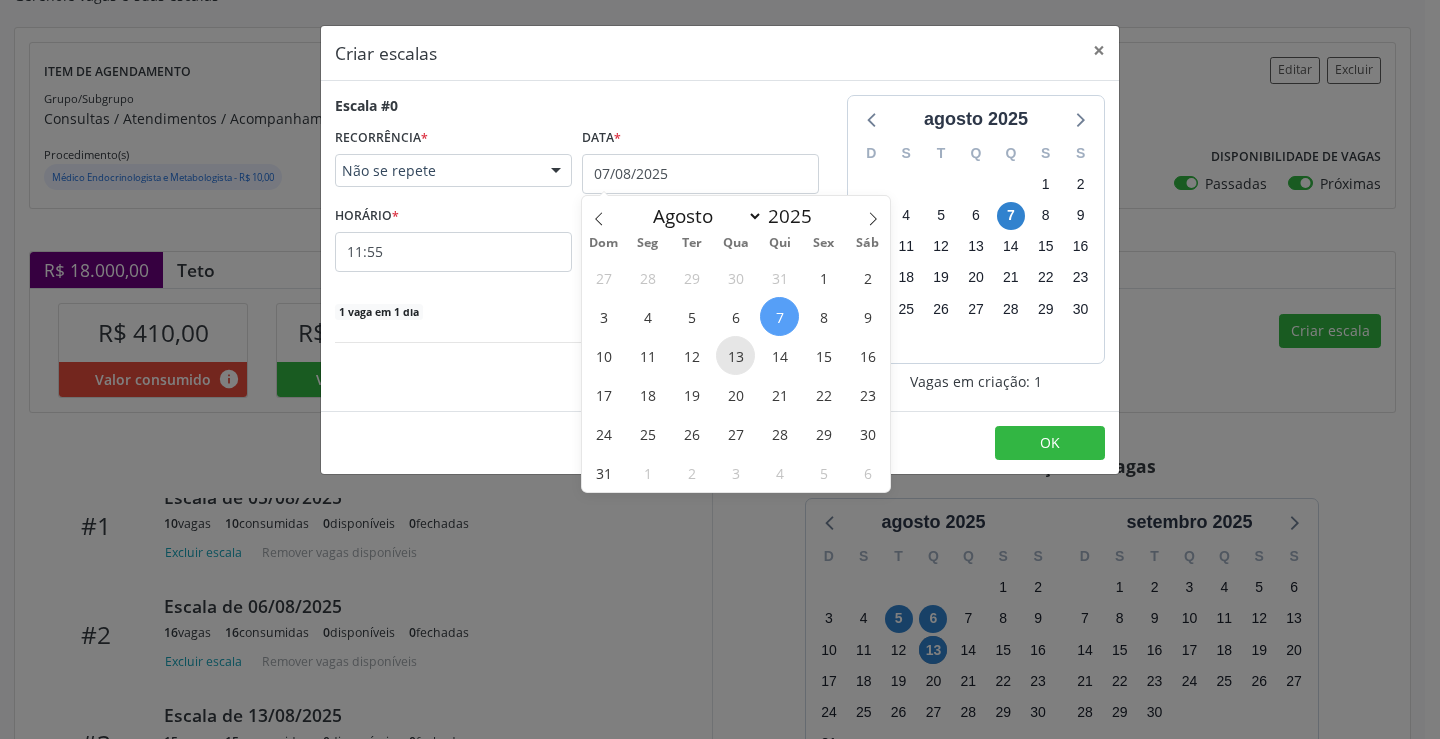 click on "13" at bounding box center (735, 355) 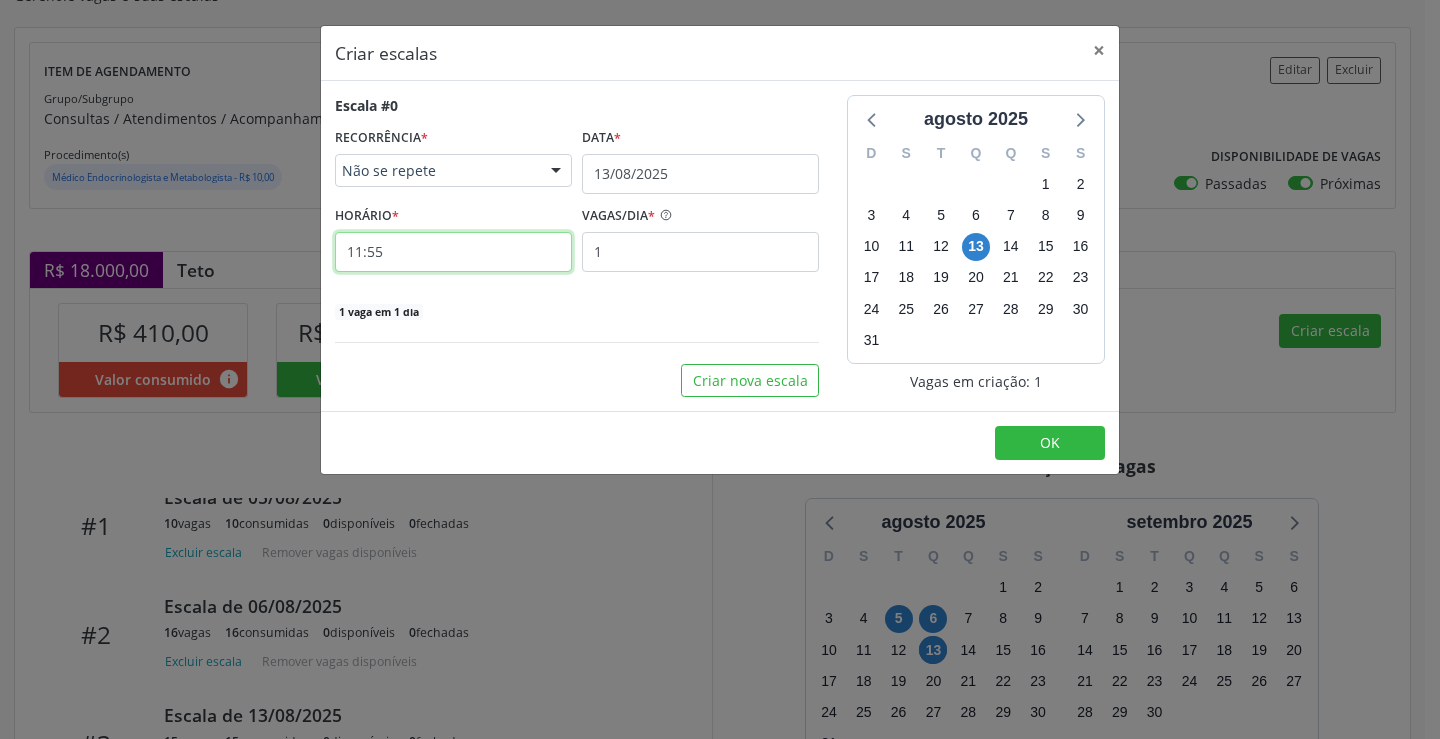 click on "11:55" at bounding box center (453, 252) 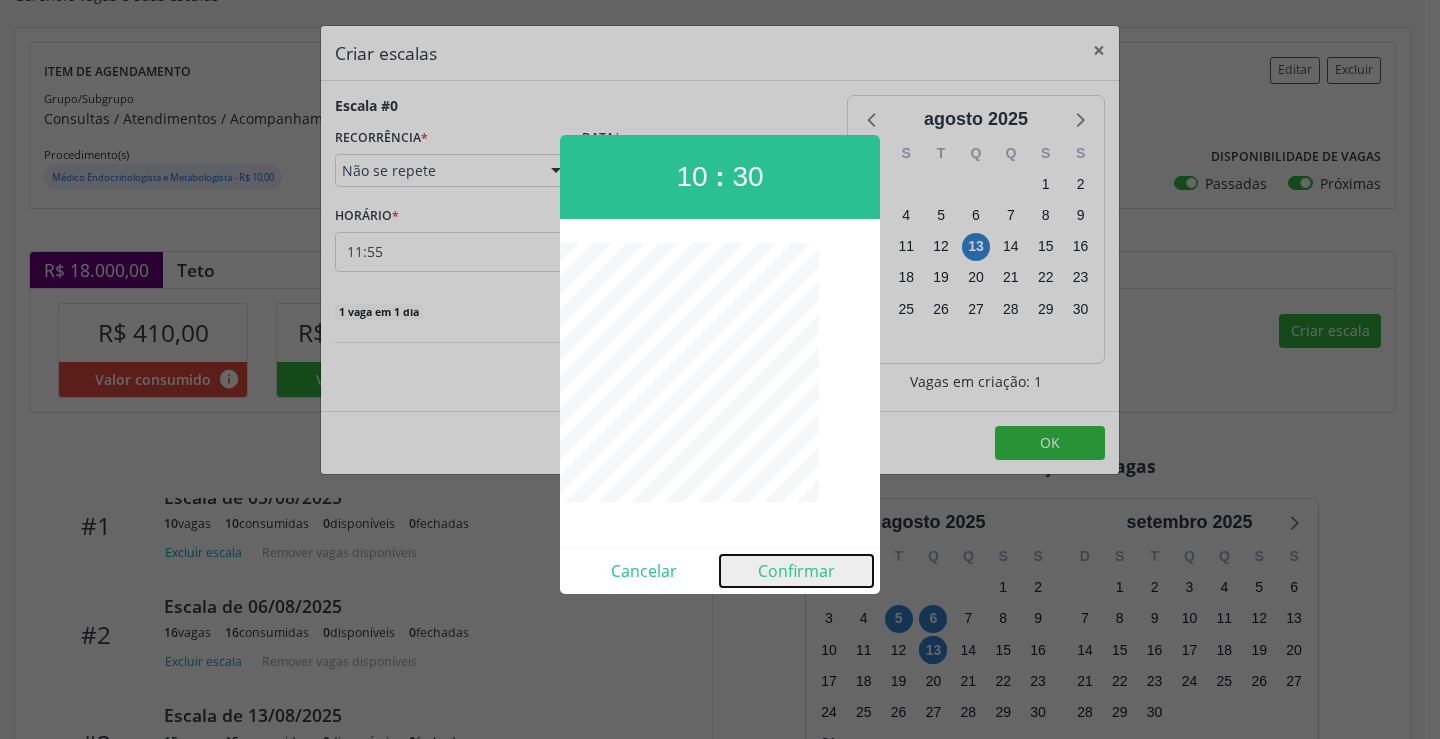 click on "Confirmar" at bounding box center (796, 571) 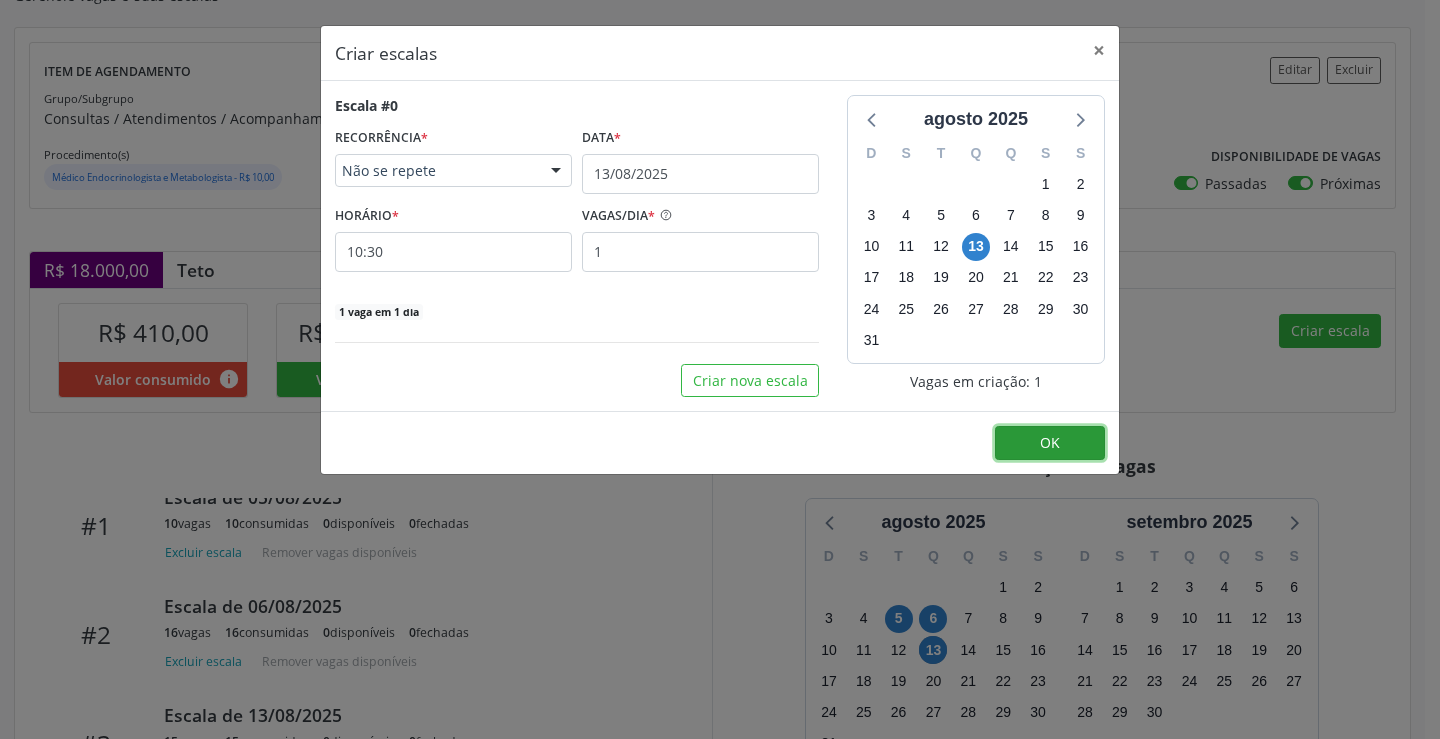 click on "OK" at bounding box center (1050, 443) 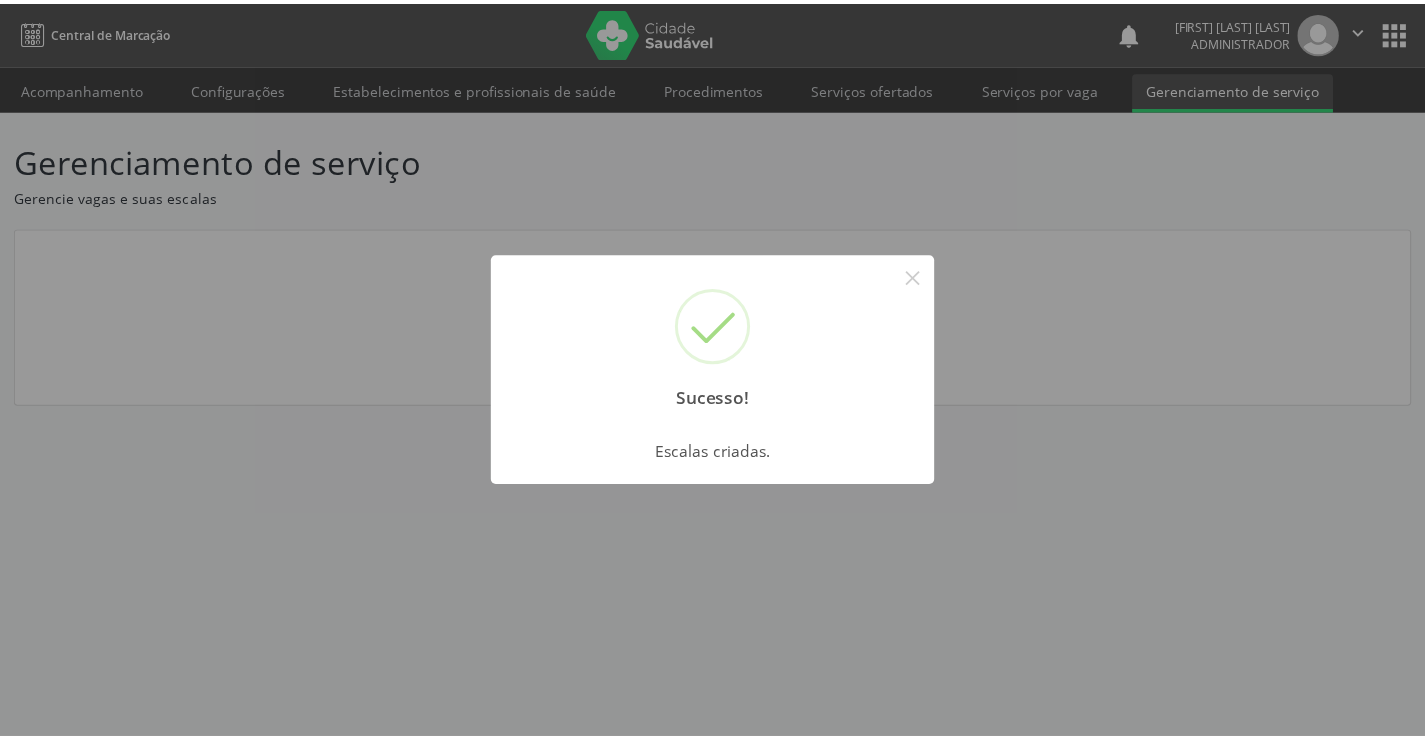 scroll, scrollTop: 0, scrollLeft: 0, axis: both 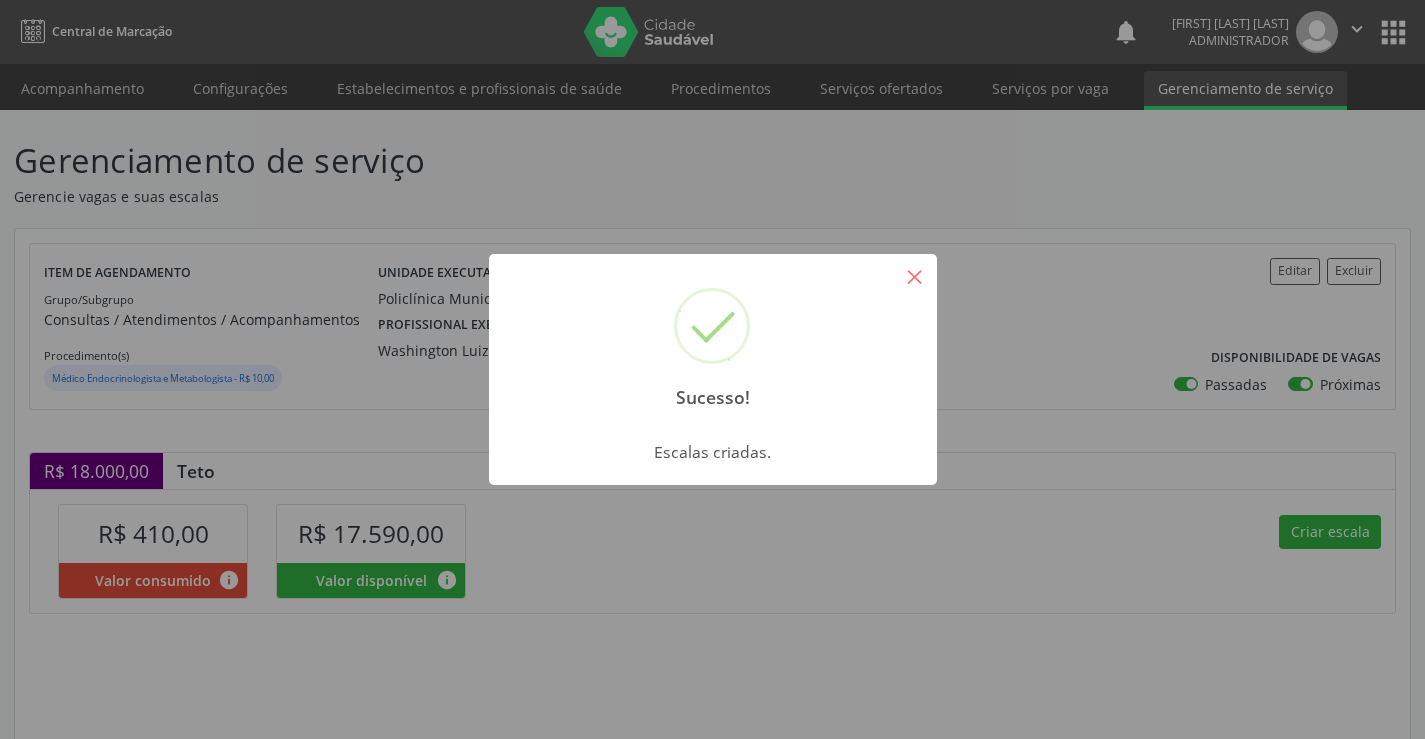 click on "×" at bounding box center [915, 276] 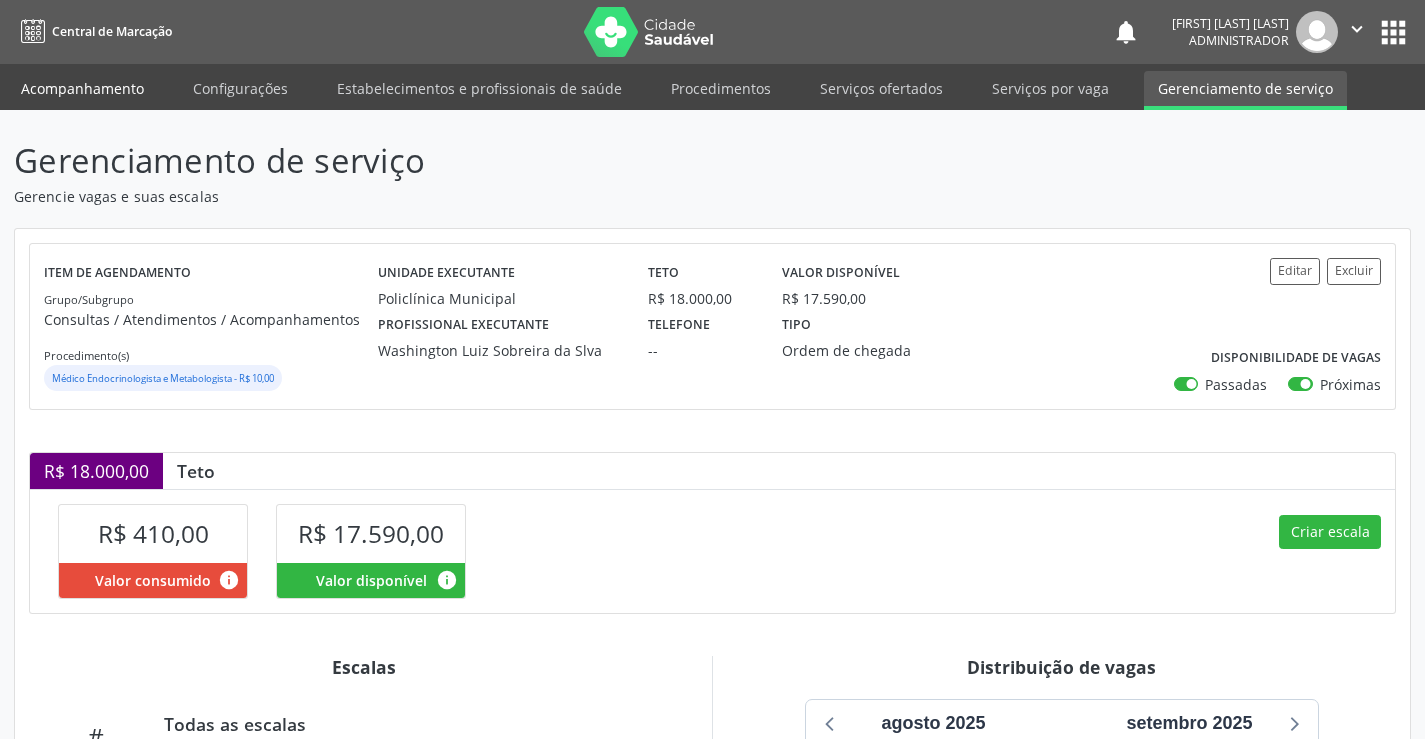 click on "Acompanhamento" at bounding box center [82, 88] 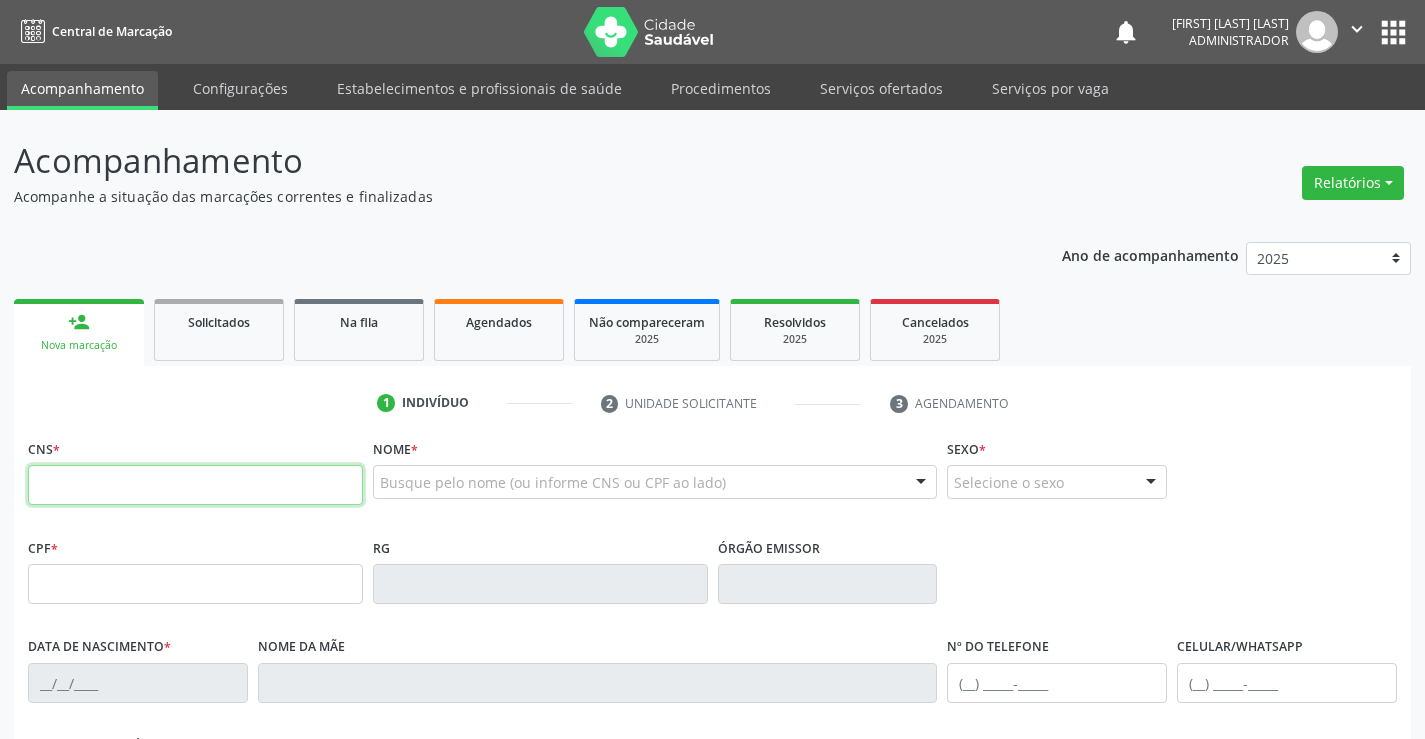 click at bounding box center [195, 485] 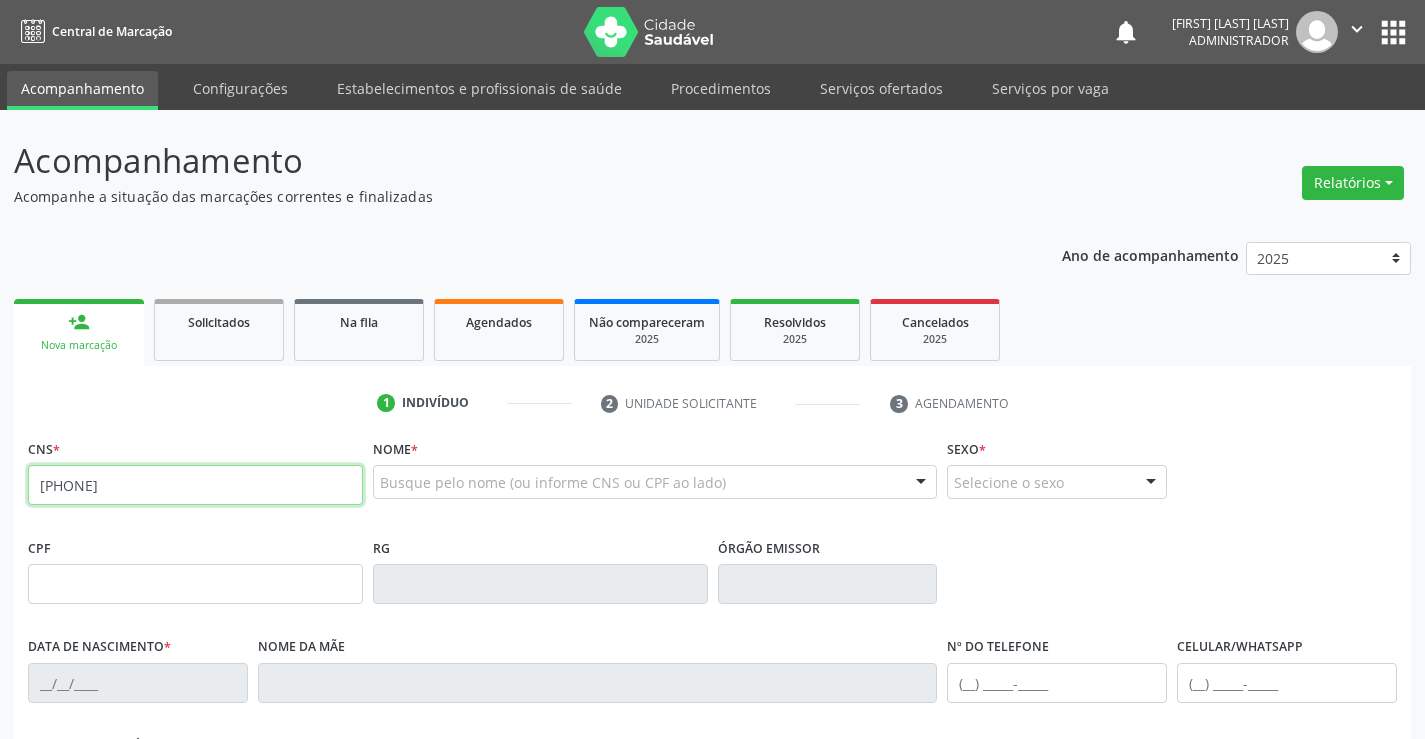 type on "702 6087 7843 7941" 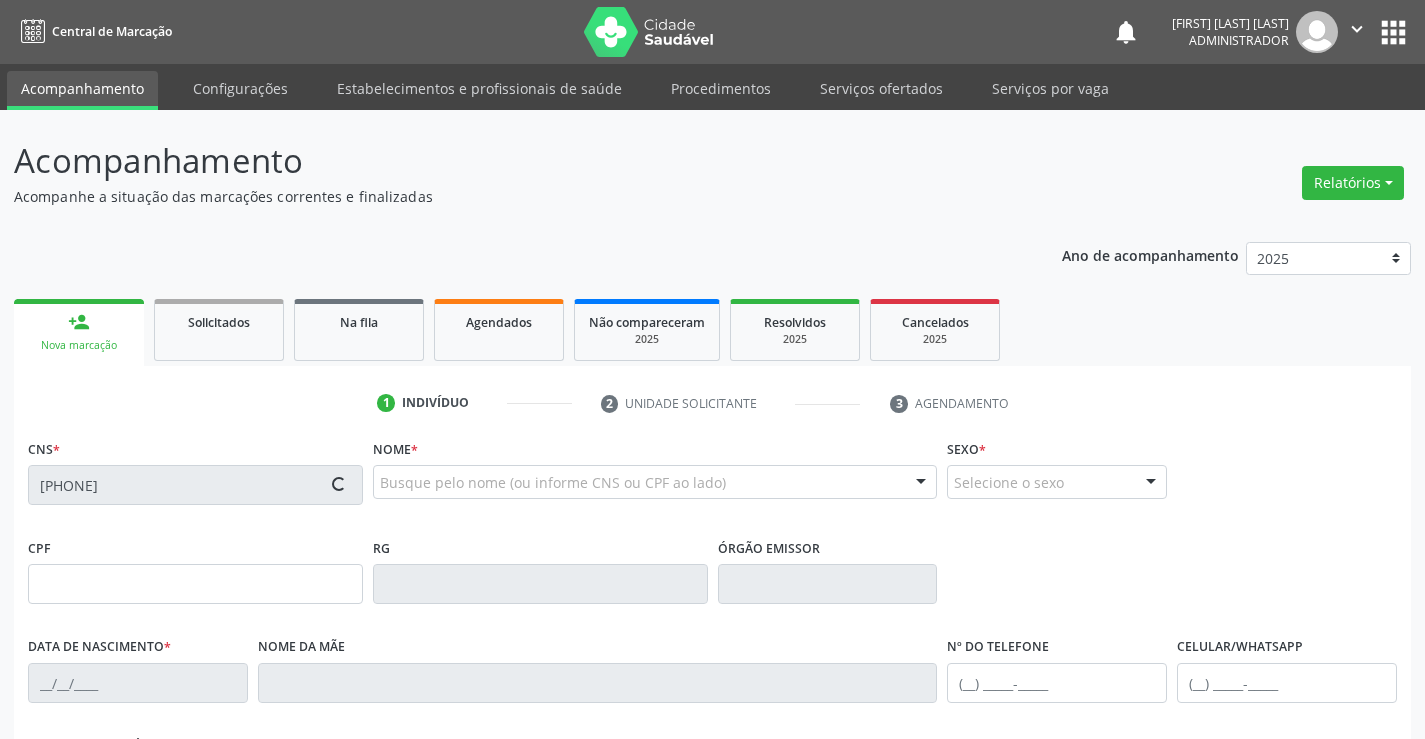 type on "0128694815" 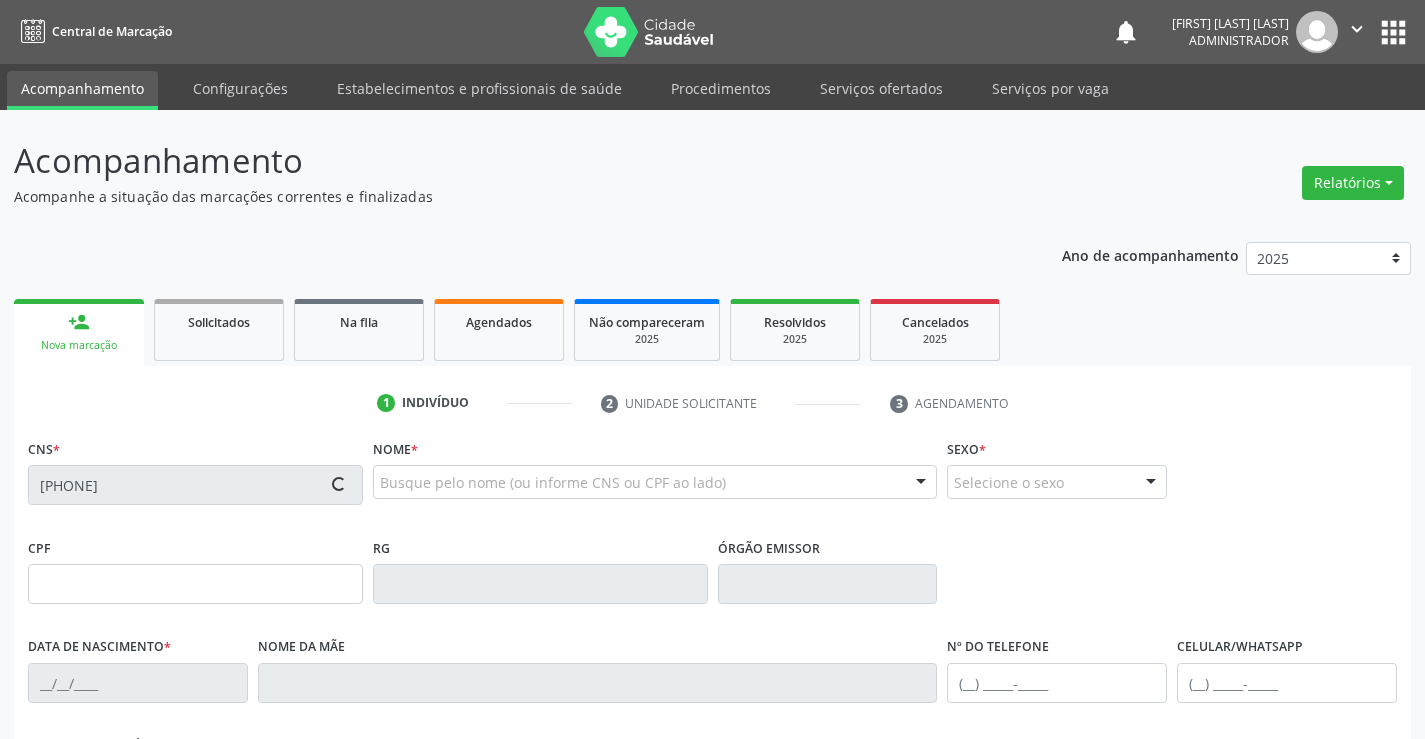 type on "27/08/1955" 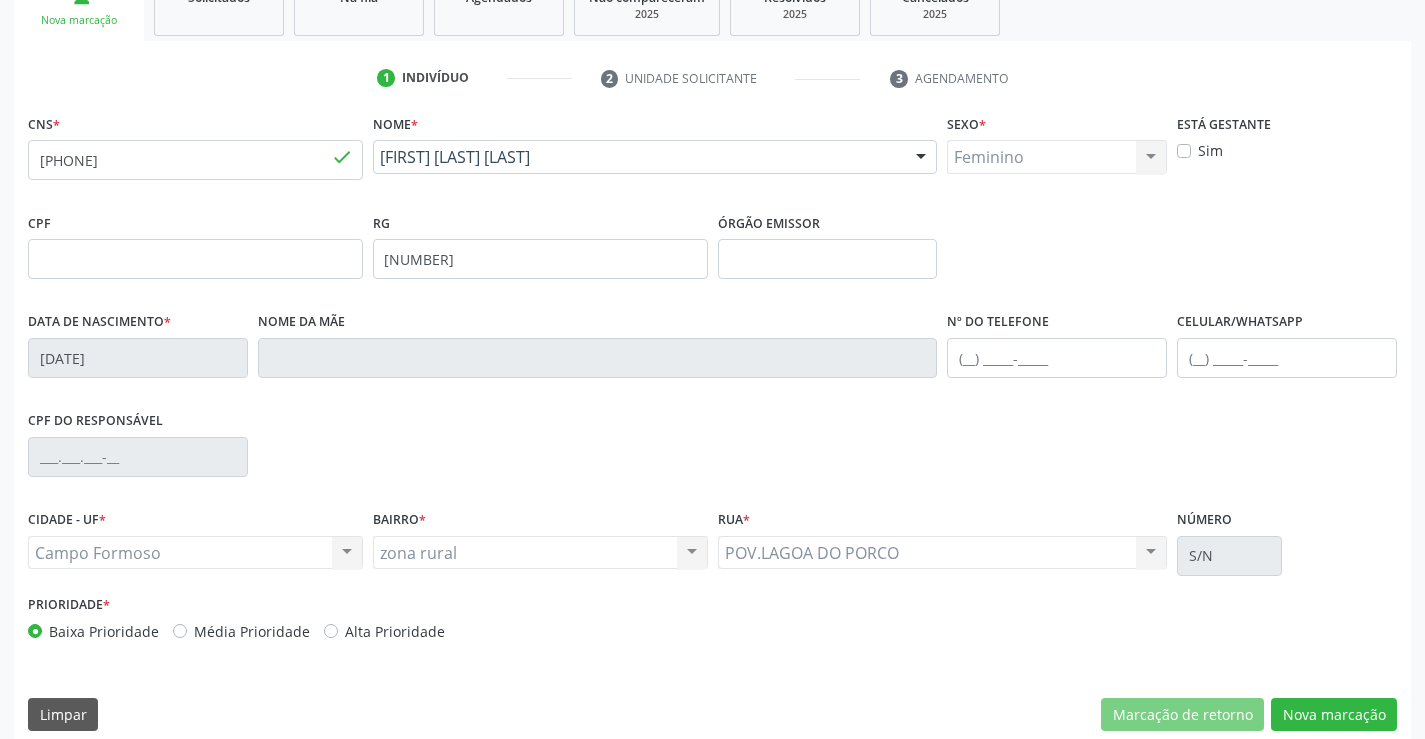scroll, scrollTop: 345, scrollLeft: 0, axis: vertical 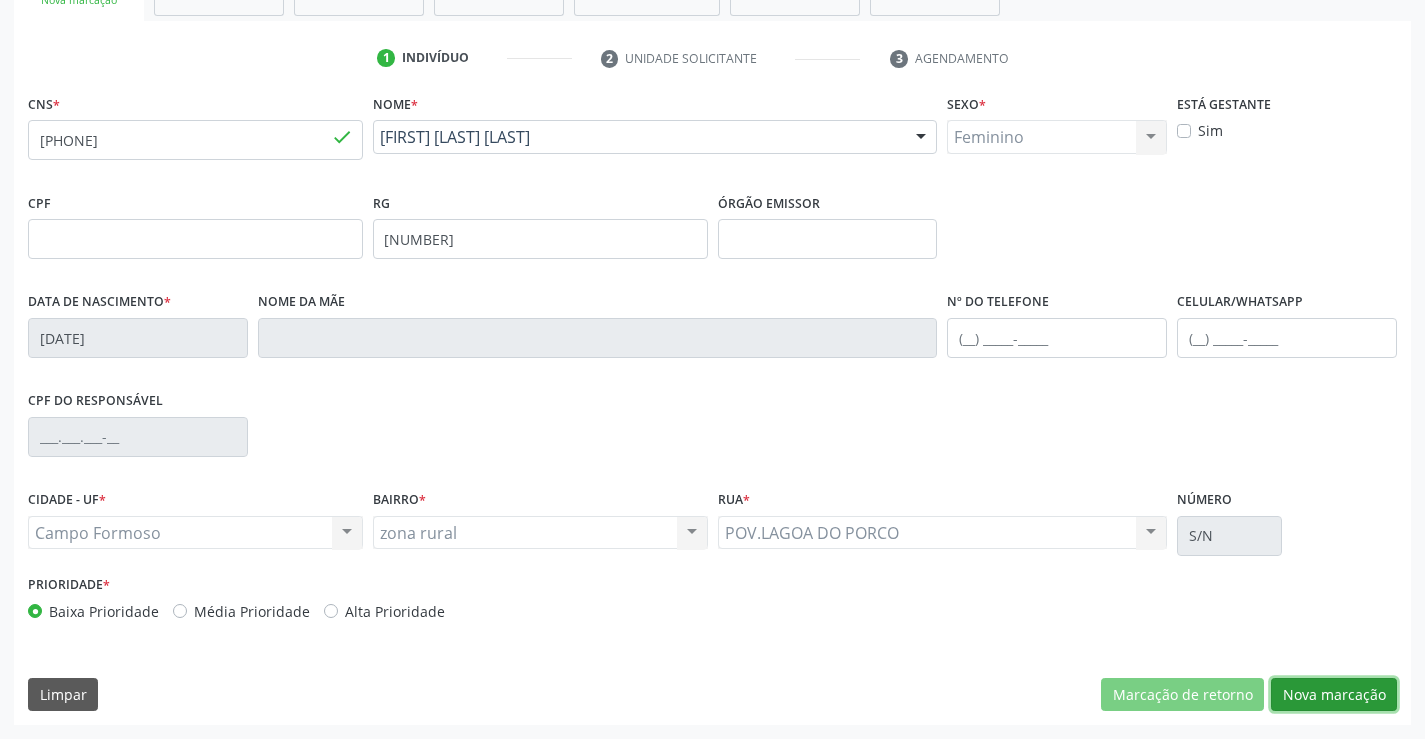 click on "Nova marcação" at bounding box center [1334, 695] 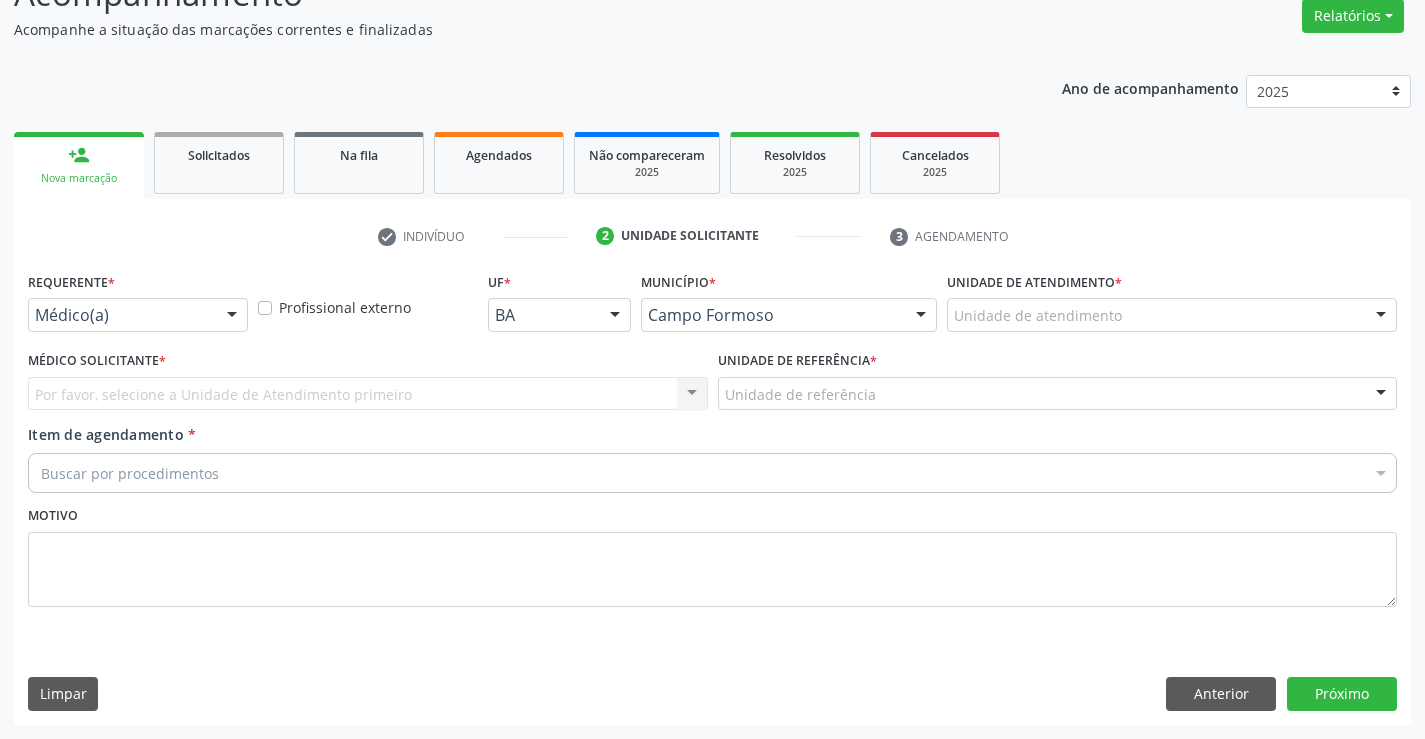 scroll, scrollTop: 167, scrollLeft: 0, axis: vertical 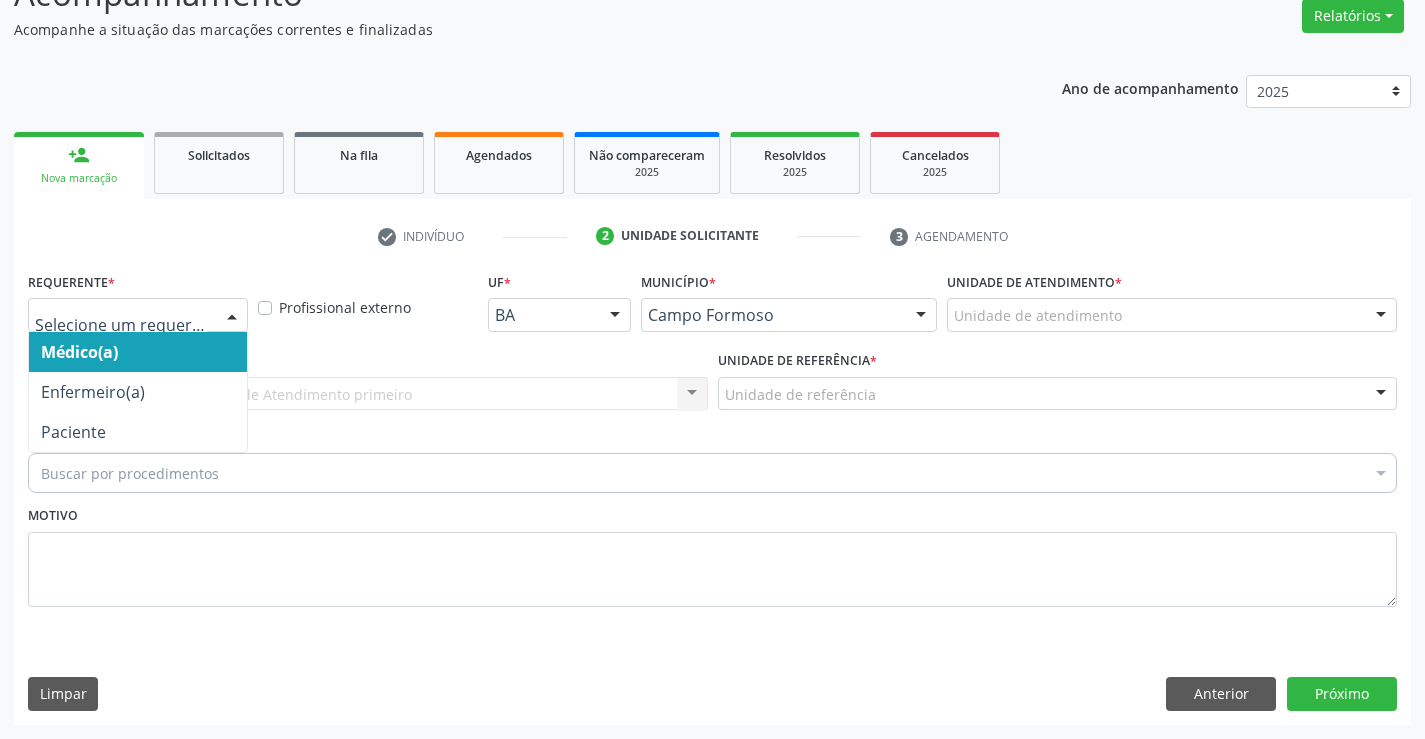 click at bounding box center [232, 316] 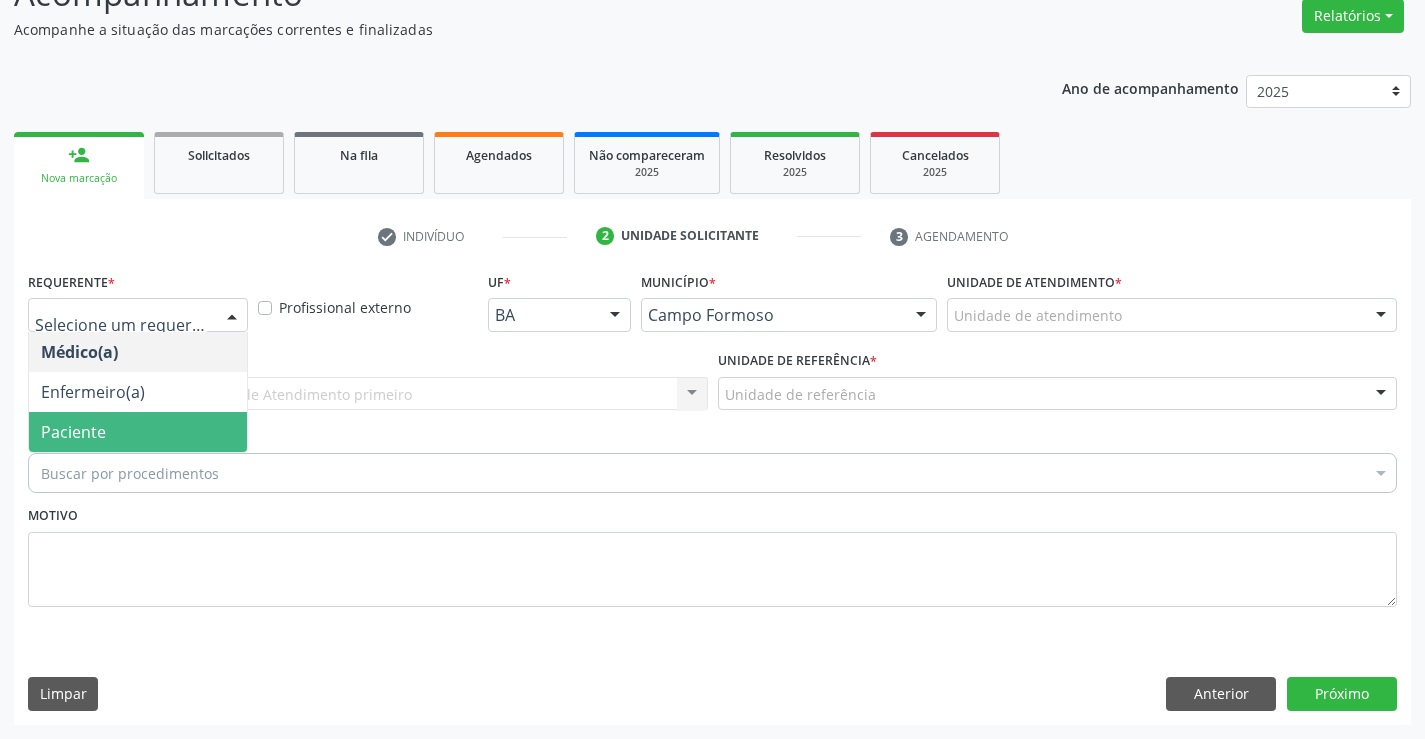 click on "Paciente" at bounding box center [138, 432] 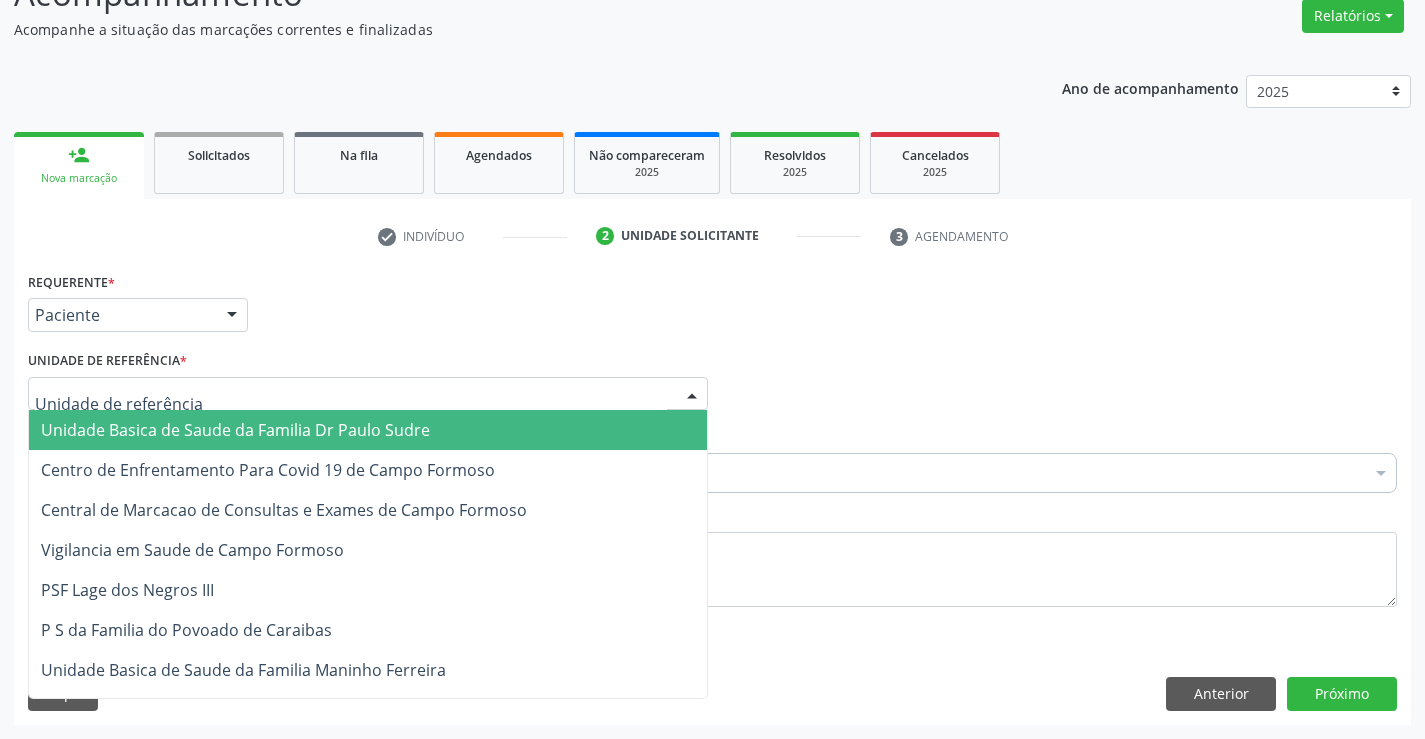 click at bounding box center [692, 395] 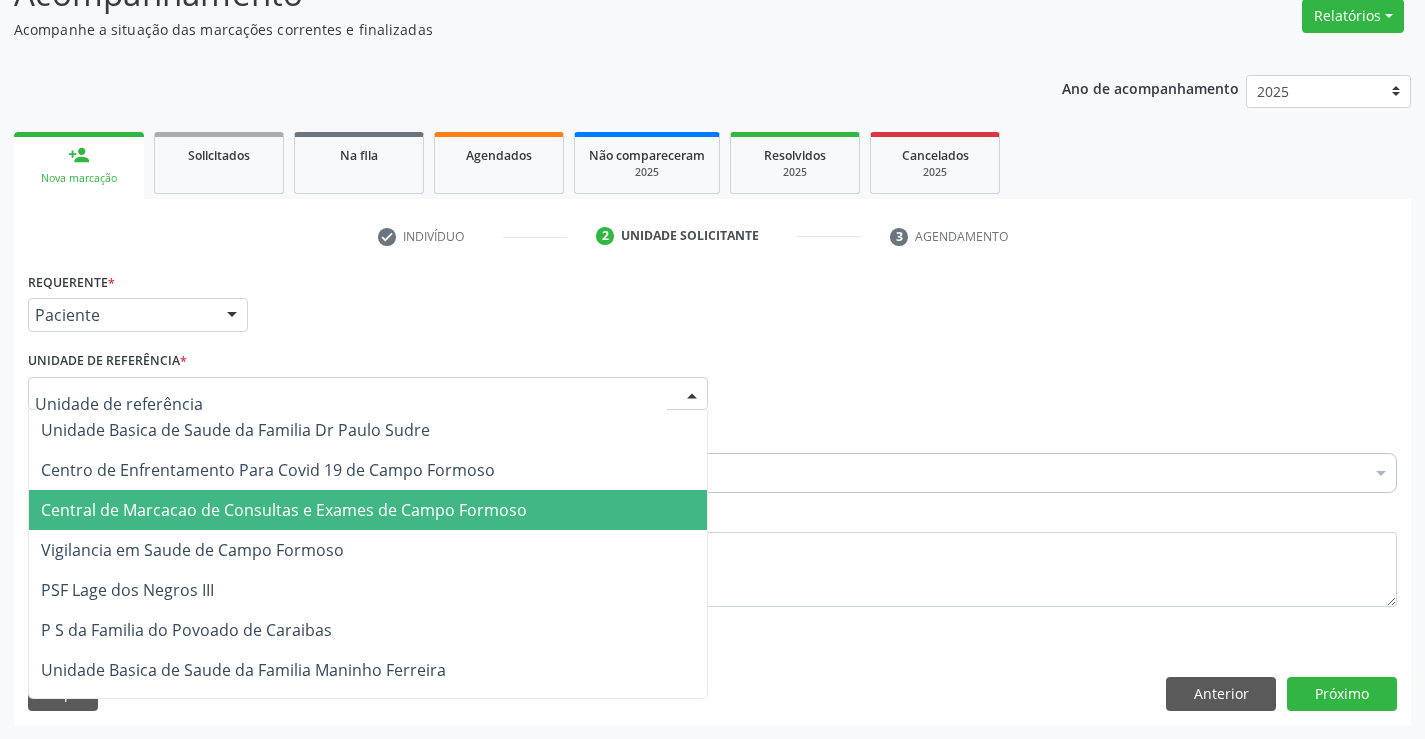 click on "Central de Marcacao de Consultas e Exames de Campo Formoso" at bounding box center [368, 510] 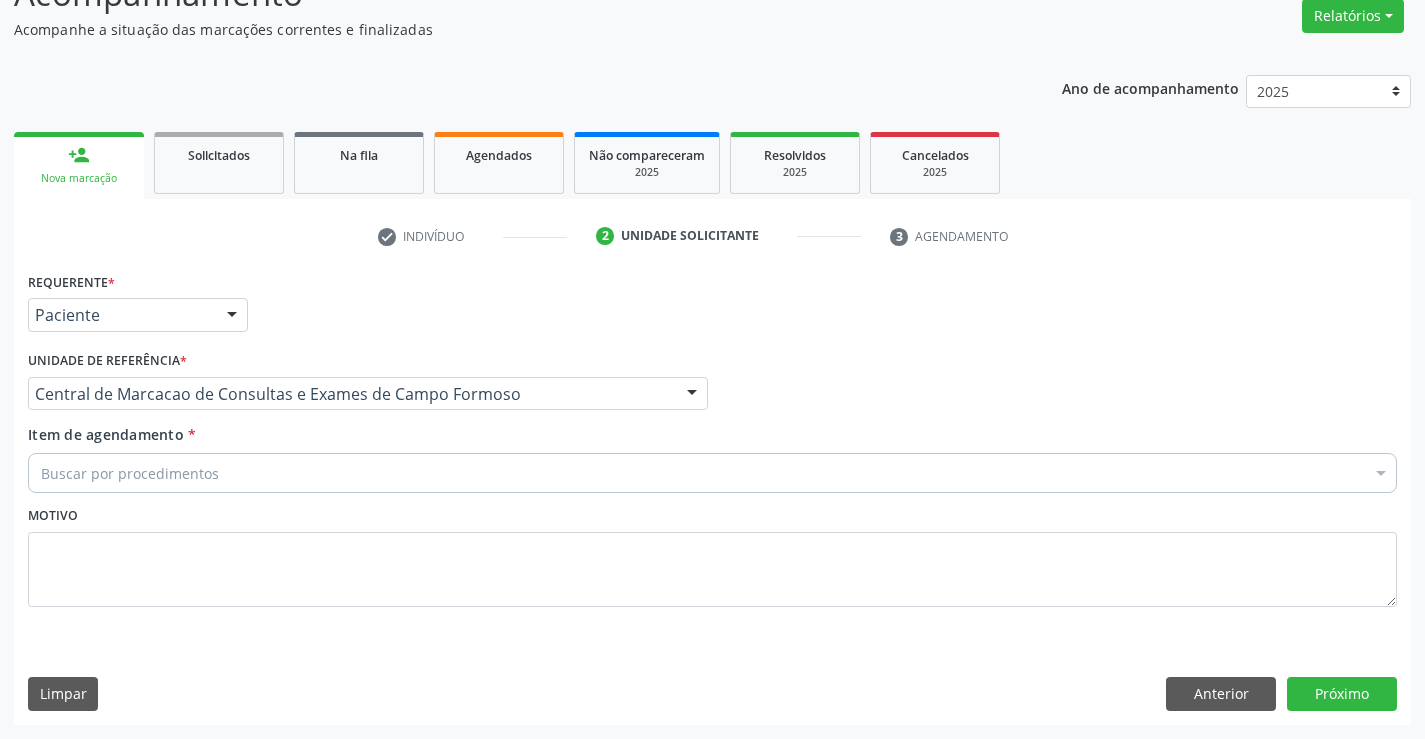 click on "Buscar por procedimentos" at bounding box center (712, 473) 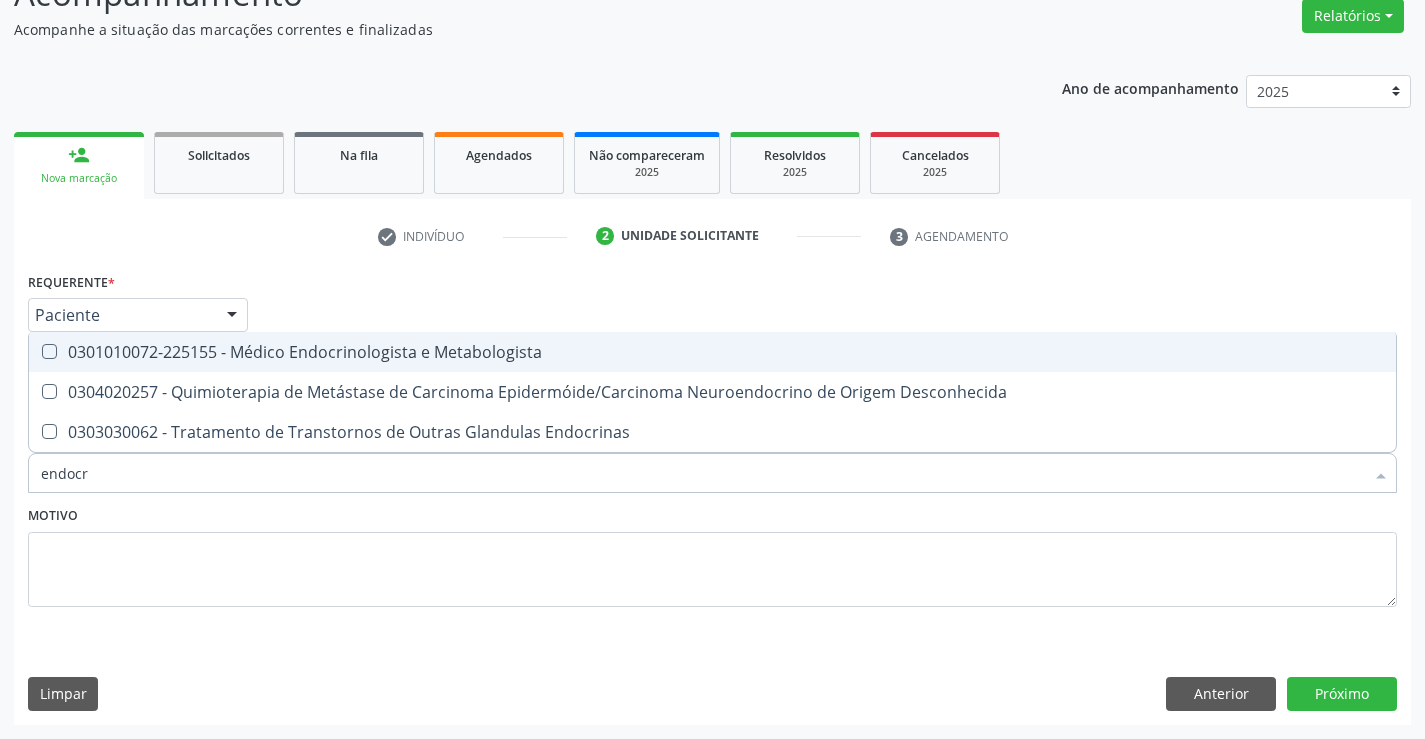 type on "endocri" 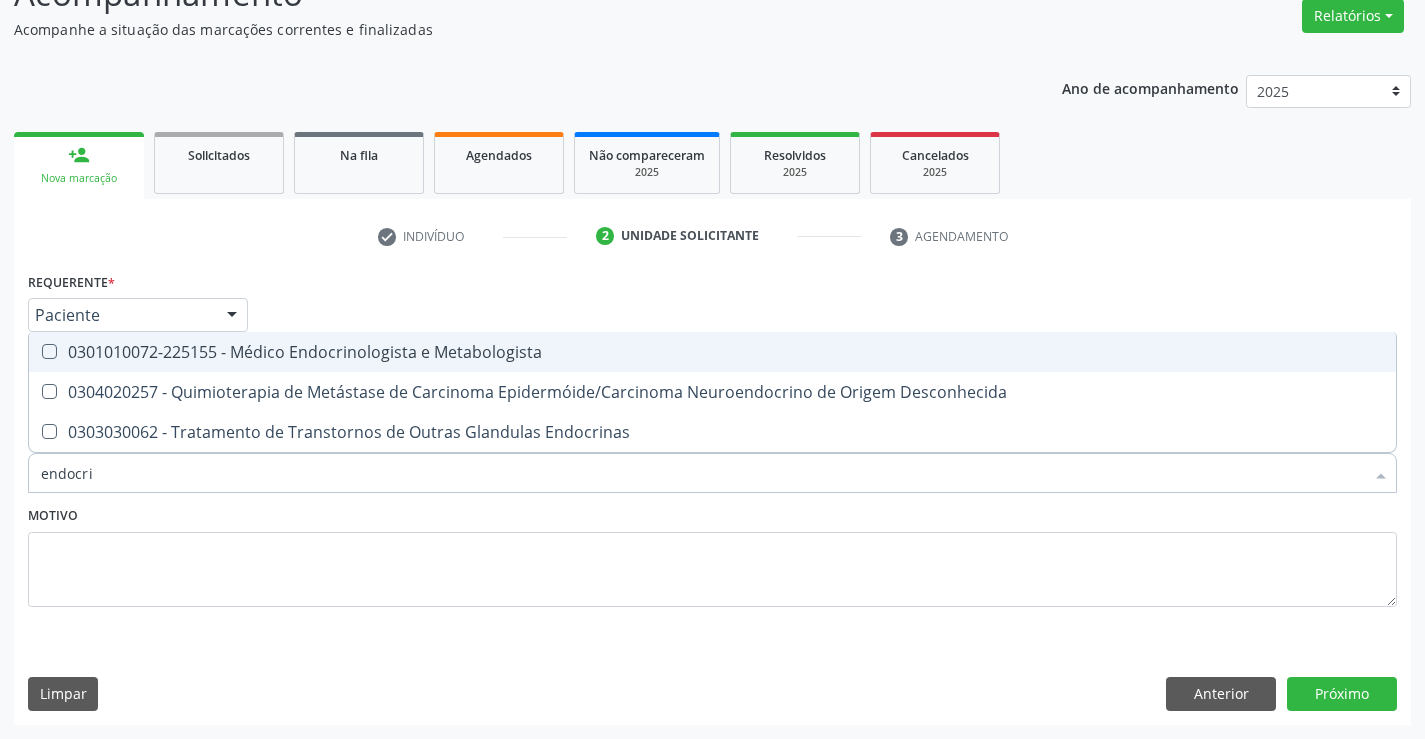 click on "0301010072-225155 - Médico Endocrinologista e Metabologista" at bounding box center [712, 352] 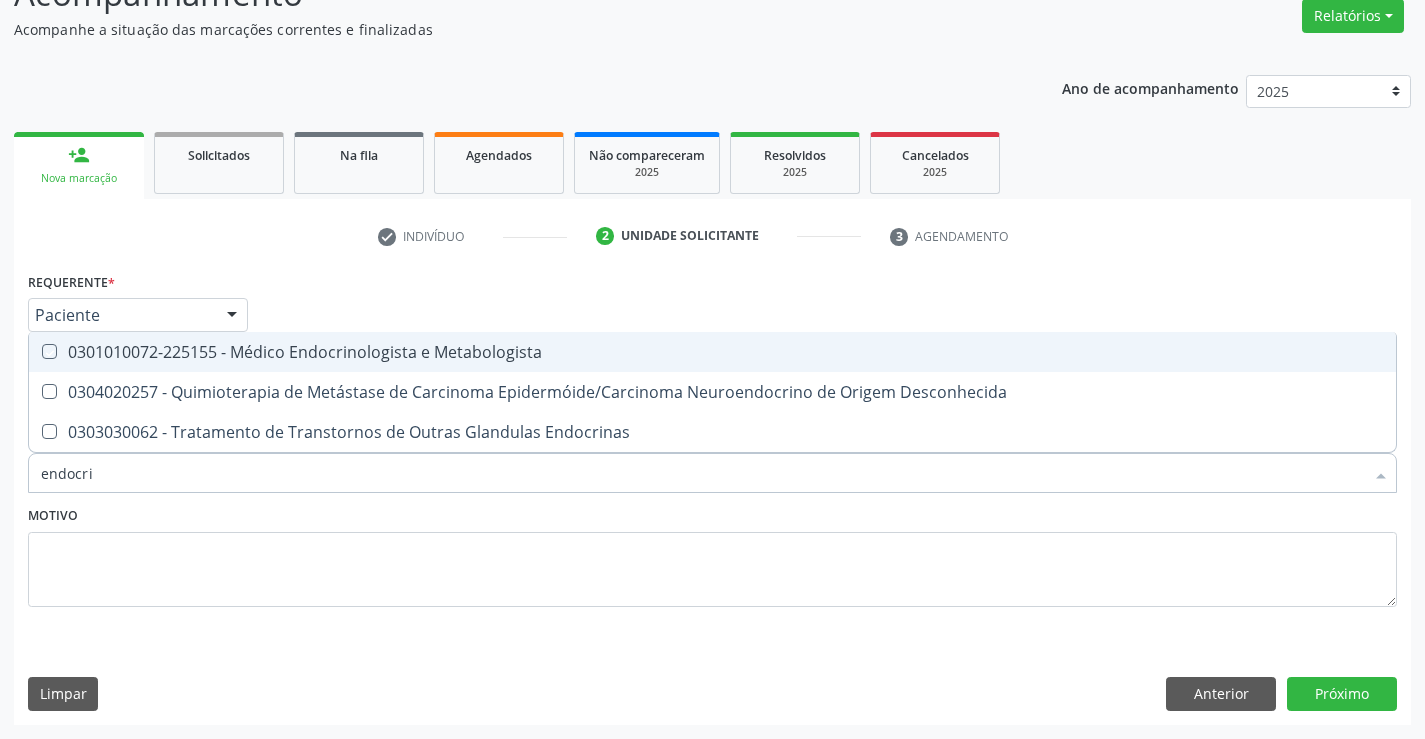 checkbox on "true" 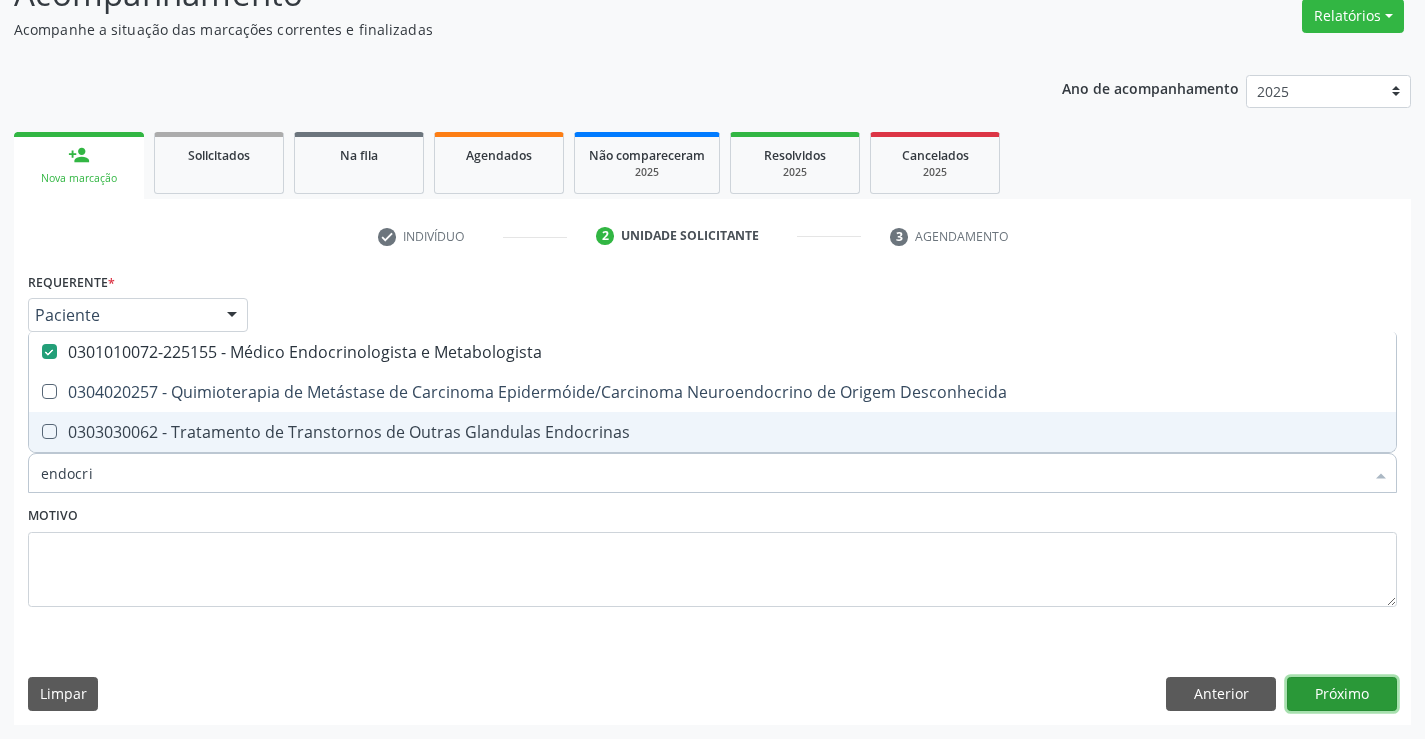 click on "Próximo" at bounding box center (1342, 694) 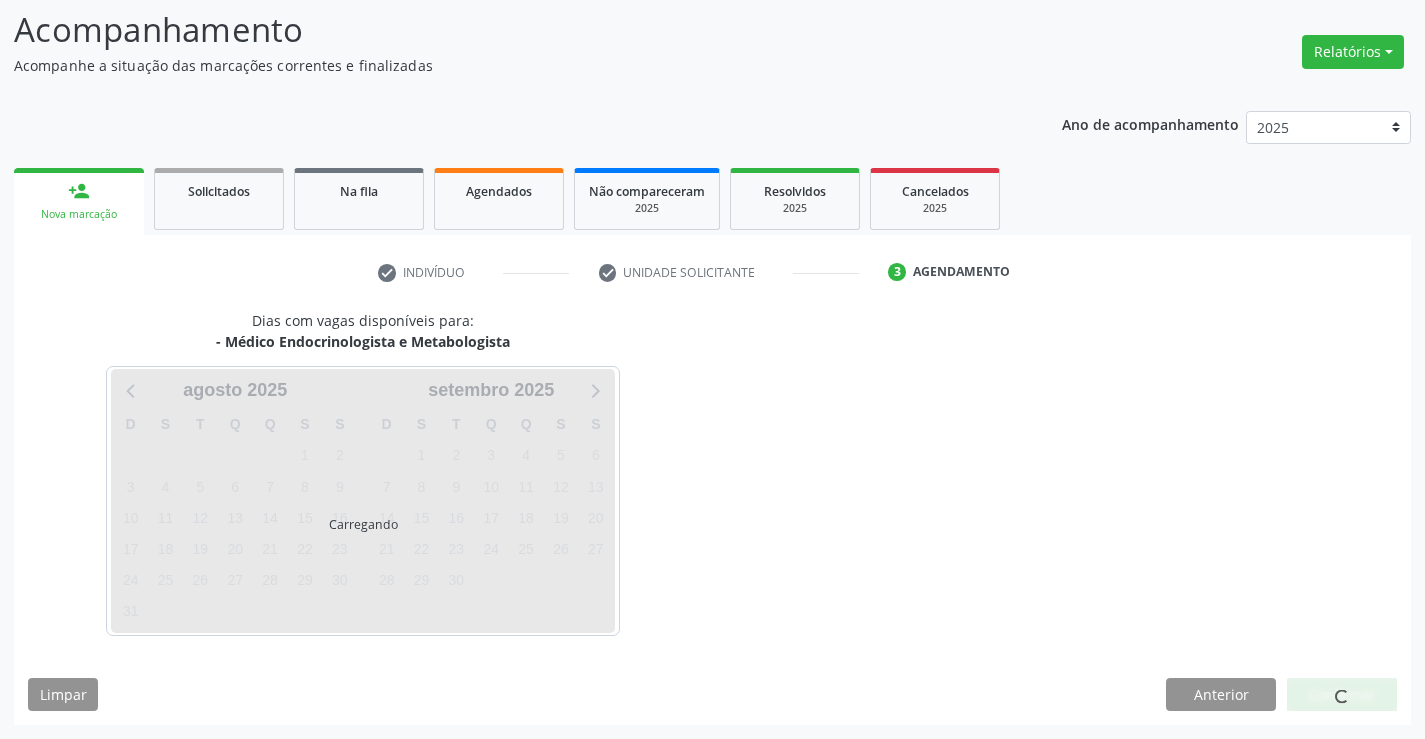scroll, scrollTop: 131, scrollLeft: 0, axis: vertical 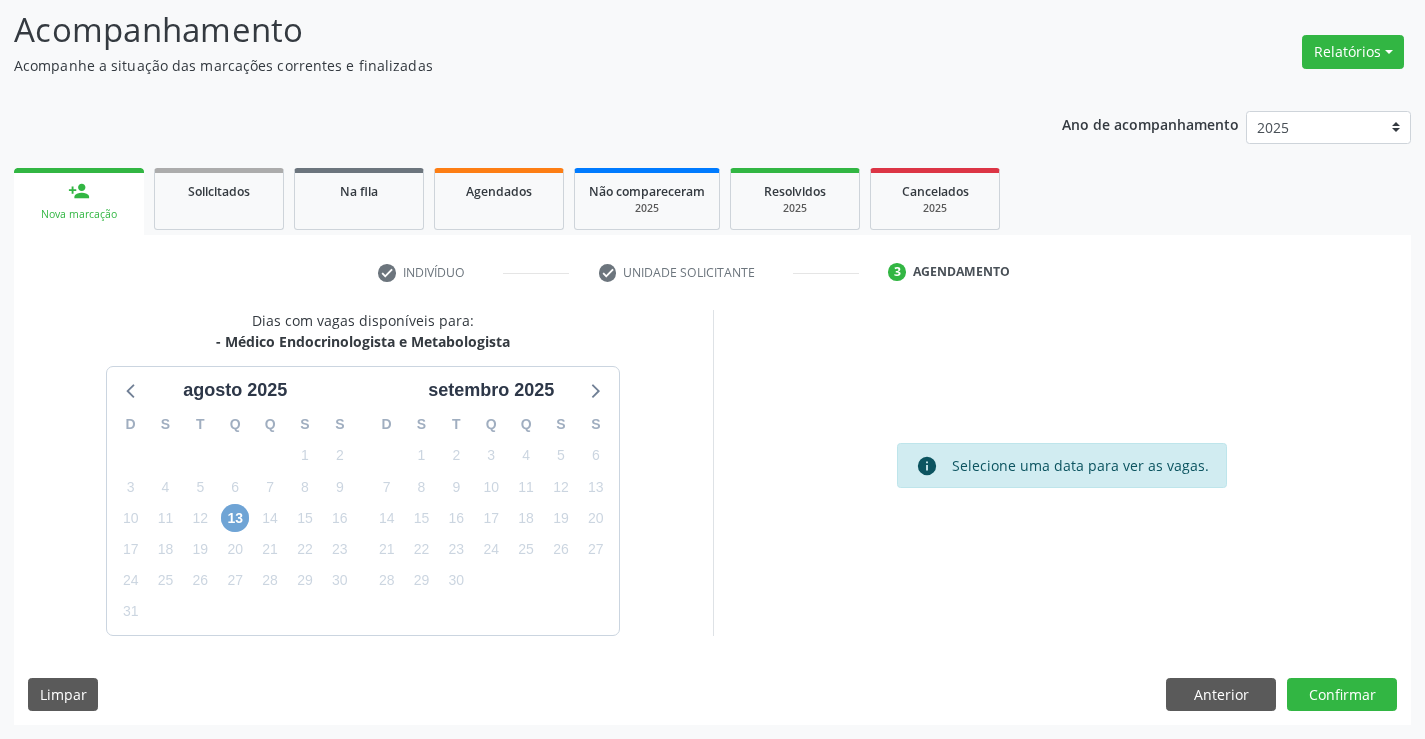click on "13" at bounding box center [235, 518] 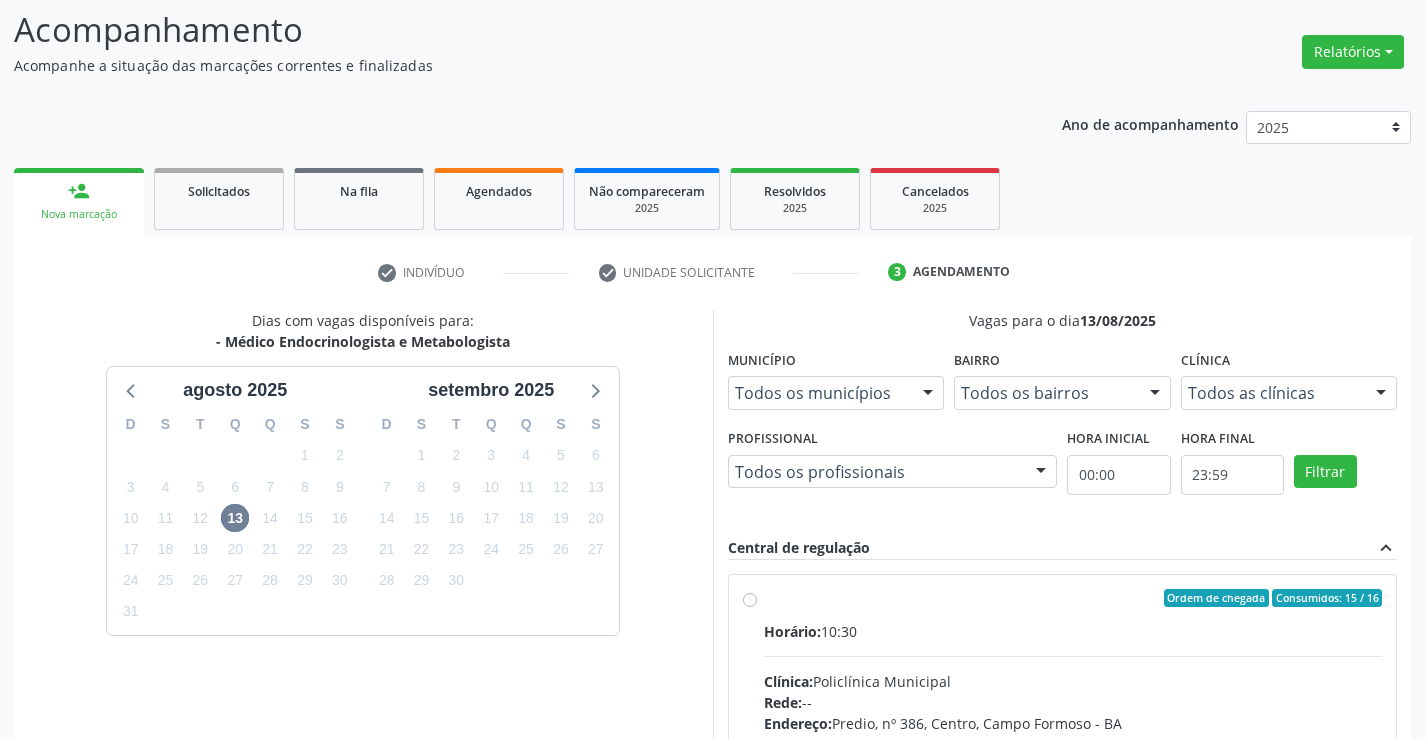 click on "Ordem de chegada
Consumidos: 15 / 16
Horário:   10:30
Clínica:  Policlínica Municipal
Rede:
--
Endereço:   Predio, nº 386, Centro, Campo Formoso - BA
Telefone:   (74) 6451312
Profissional:
Washington Luiz Sobreira da Slva
Informações adicionais sobre o atendimento
Idade de atendimento:
de 16 a 100 anos
Gênero(s) atendido(s):
Masculino e Feminino
Informações adicionais:
--" at bounding box center [1073, 742] 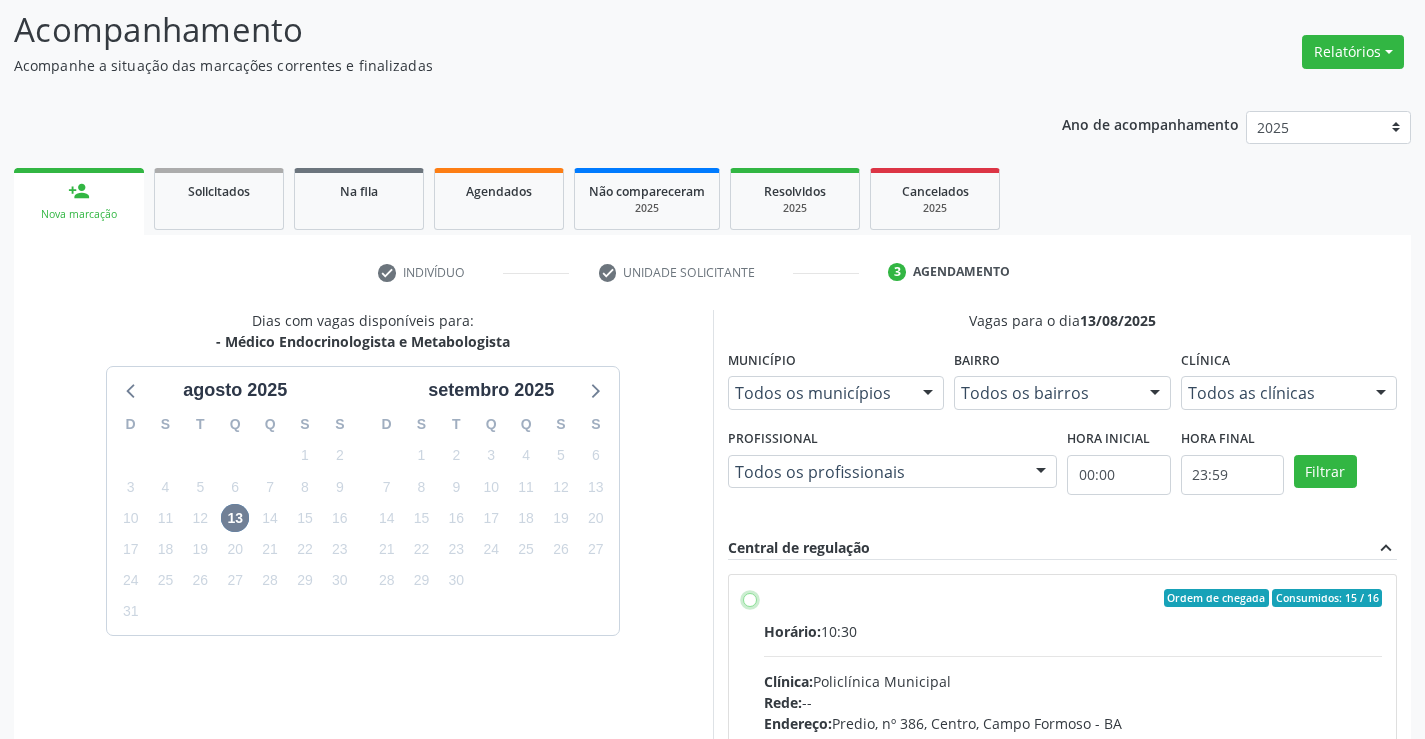 radio on "true" 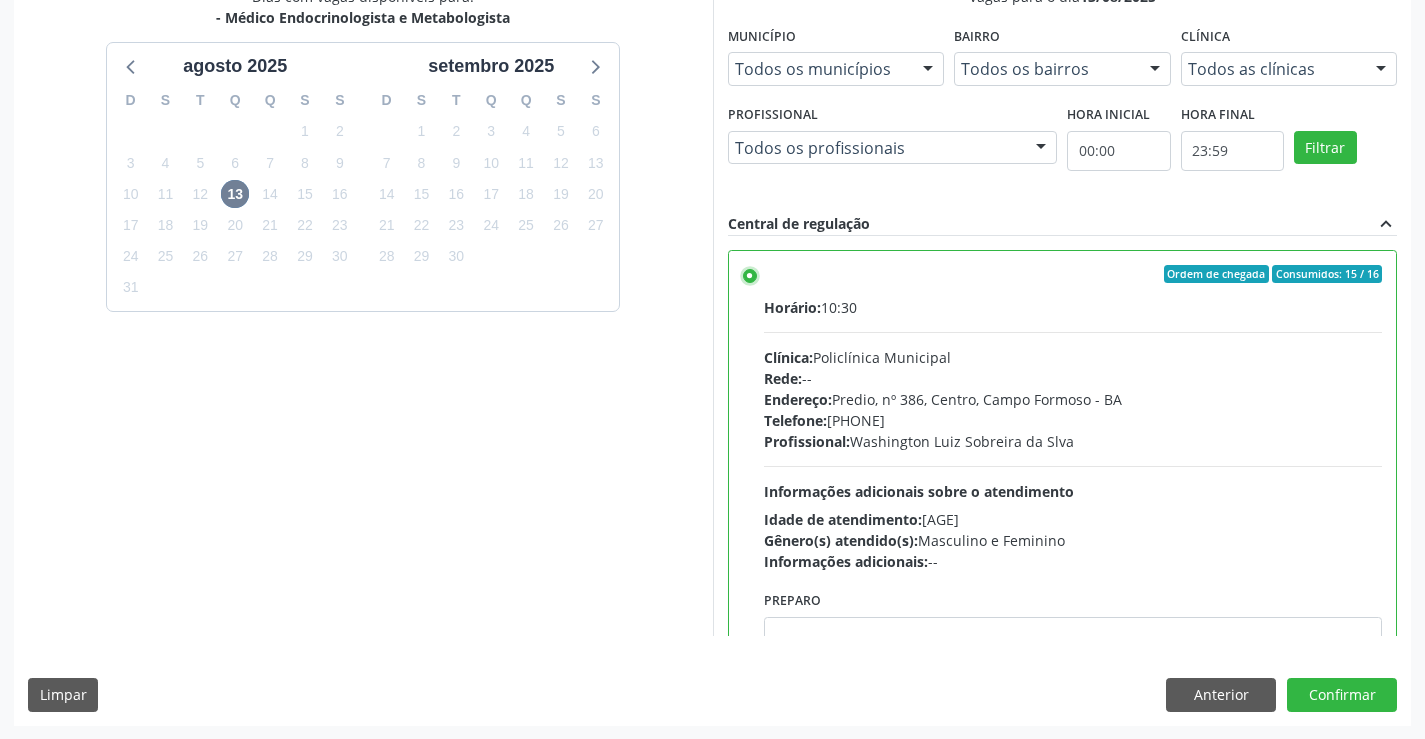scroll, scrollTop: 456, scrollLeft: 0, axis: vertical 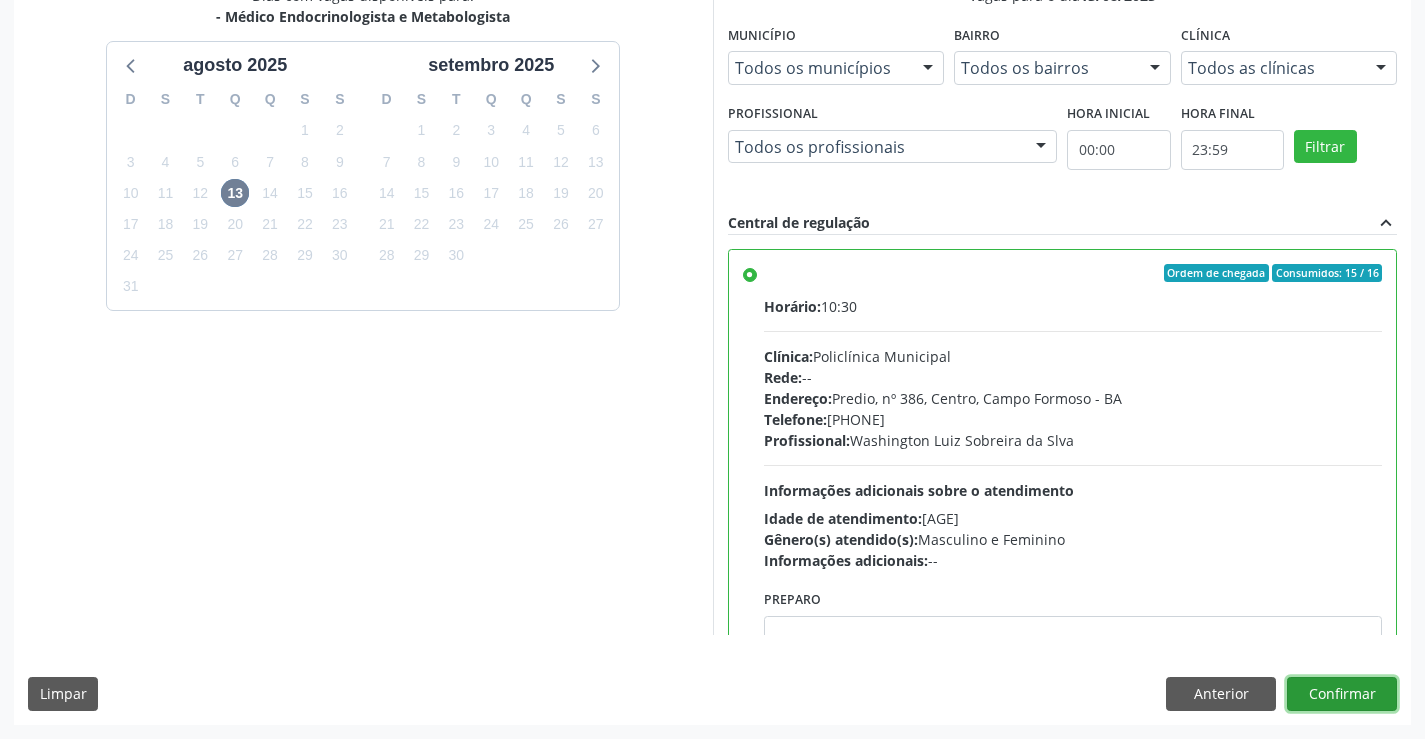 click on "Confirmar" at bounding box center [1342, 694] 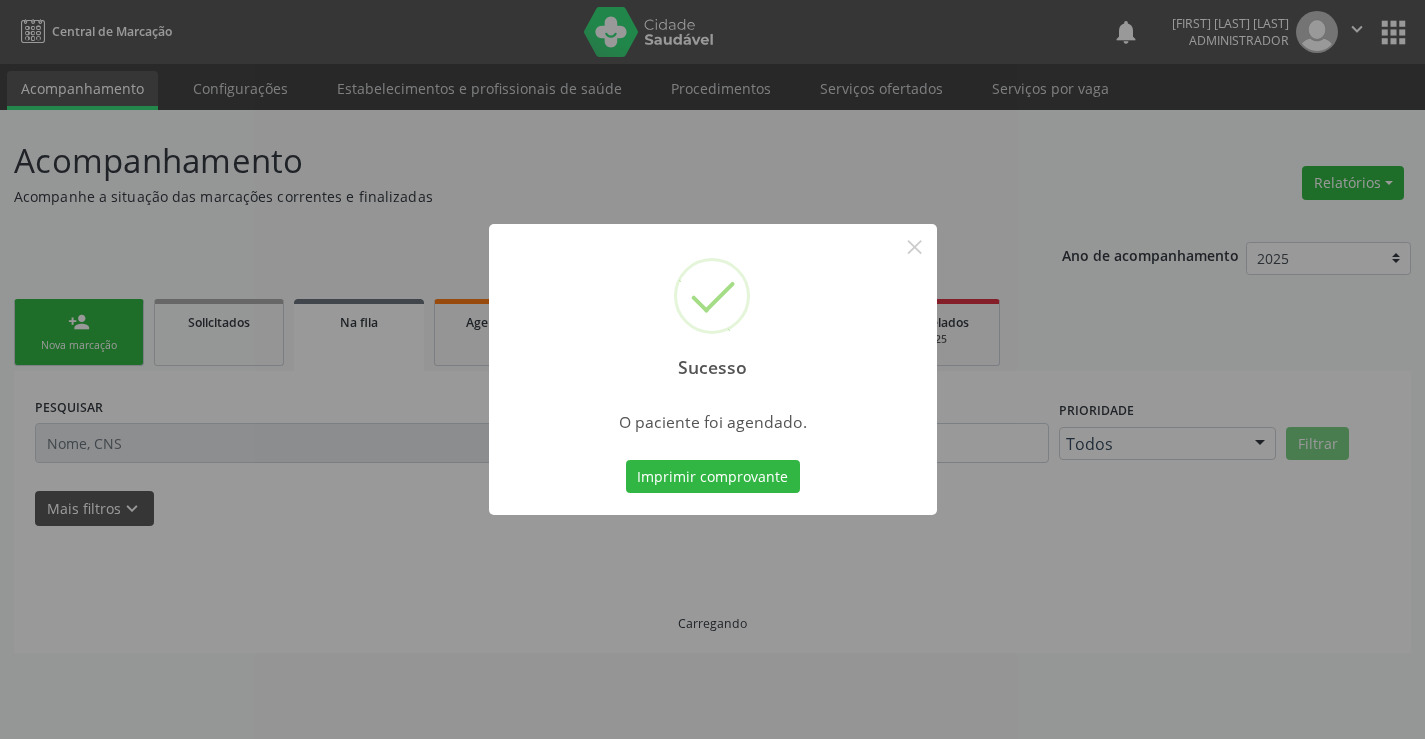 scroll, scrollTop: 0, scrollLeft: 0, axis: both 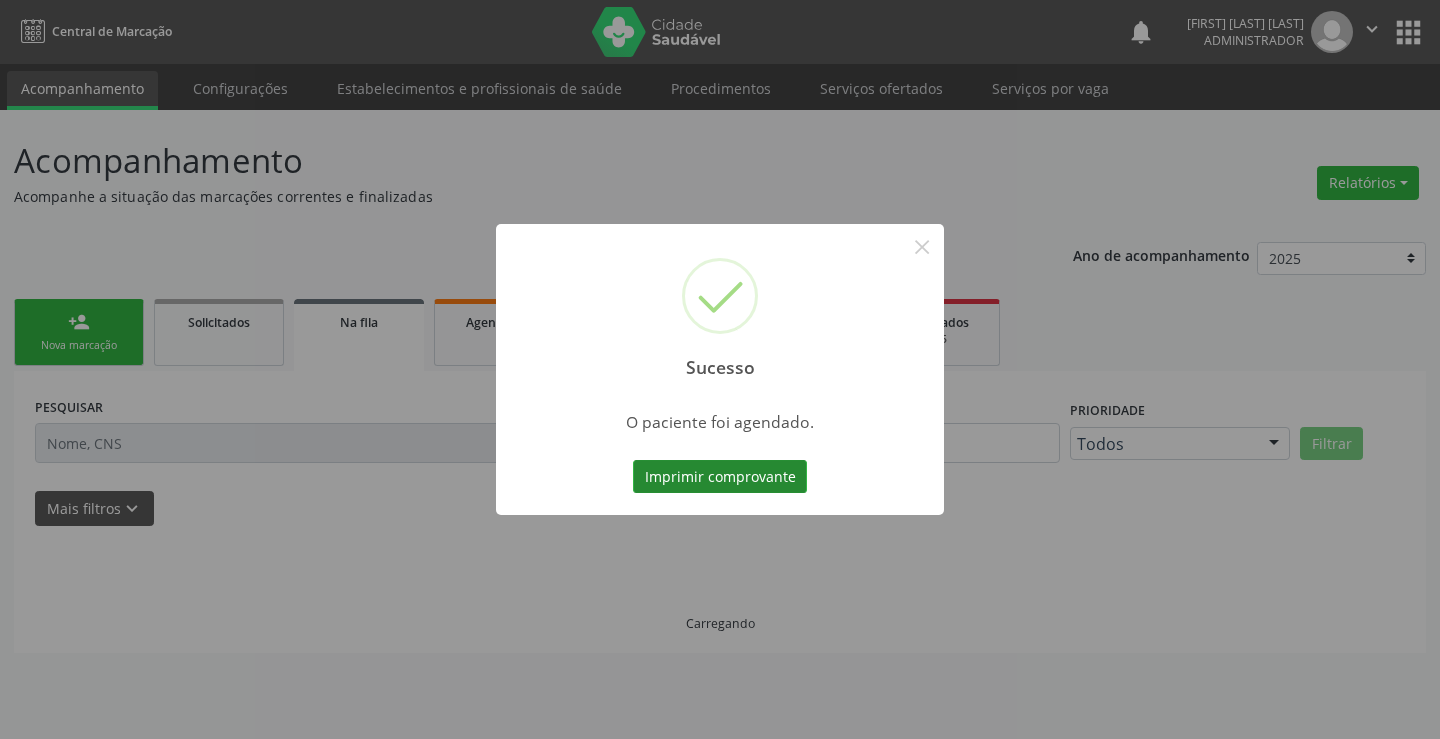 click on "Imprimir comprovante" at bounding box center (720, 477) 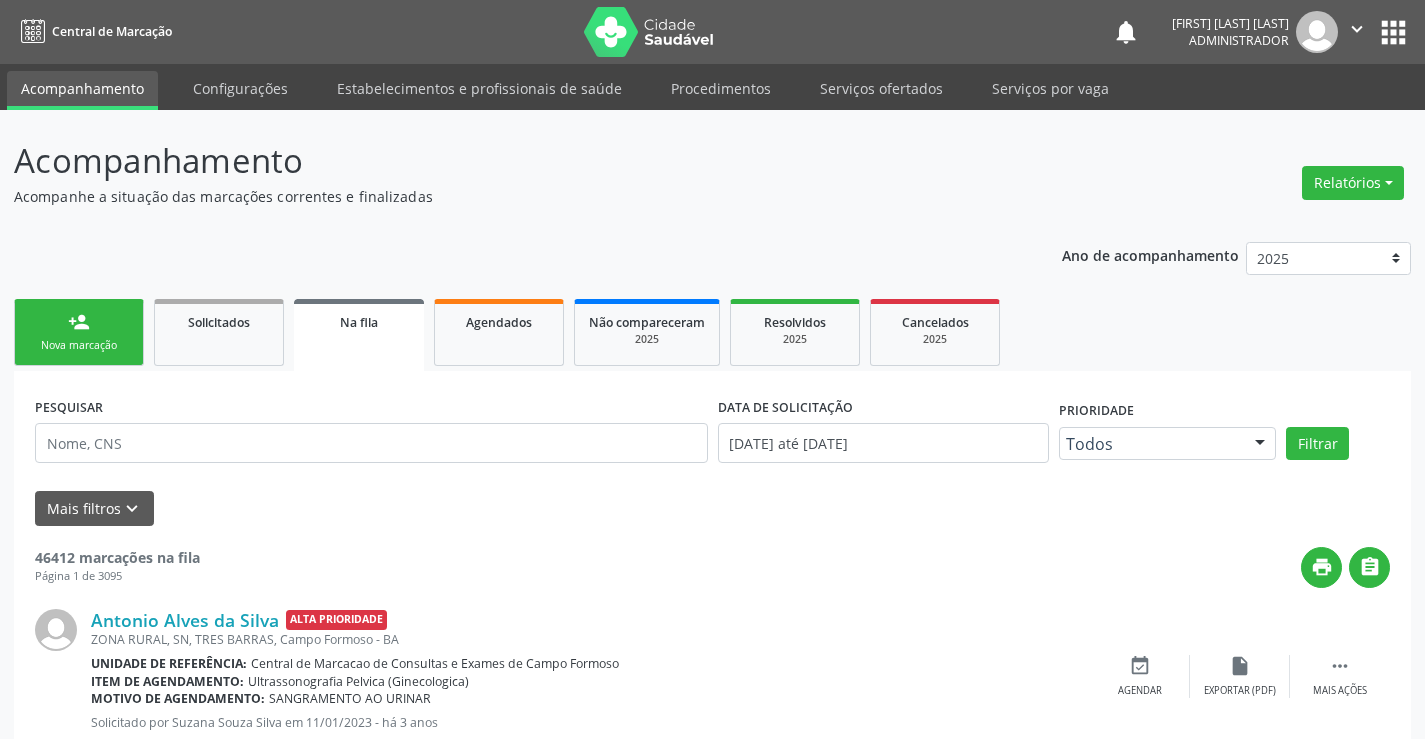click on "" at bounding box center (1357, 29) 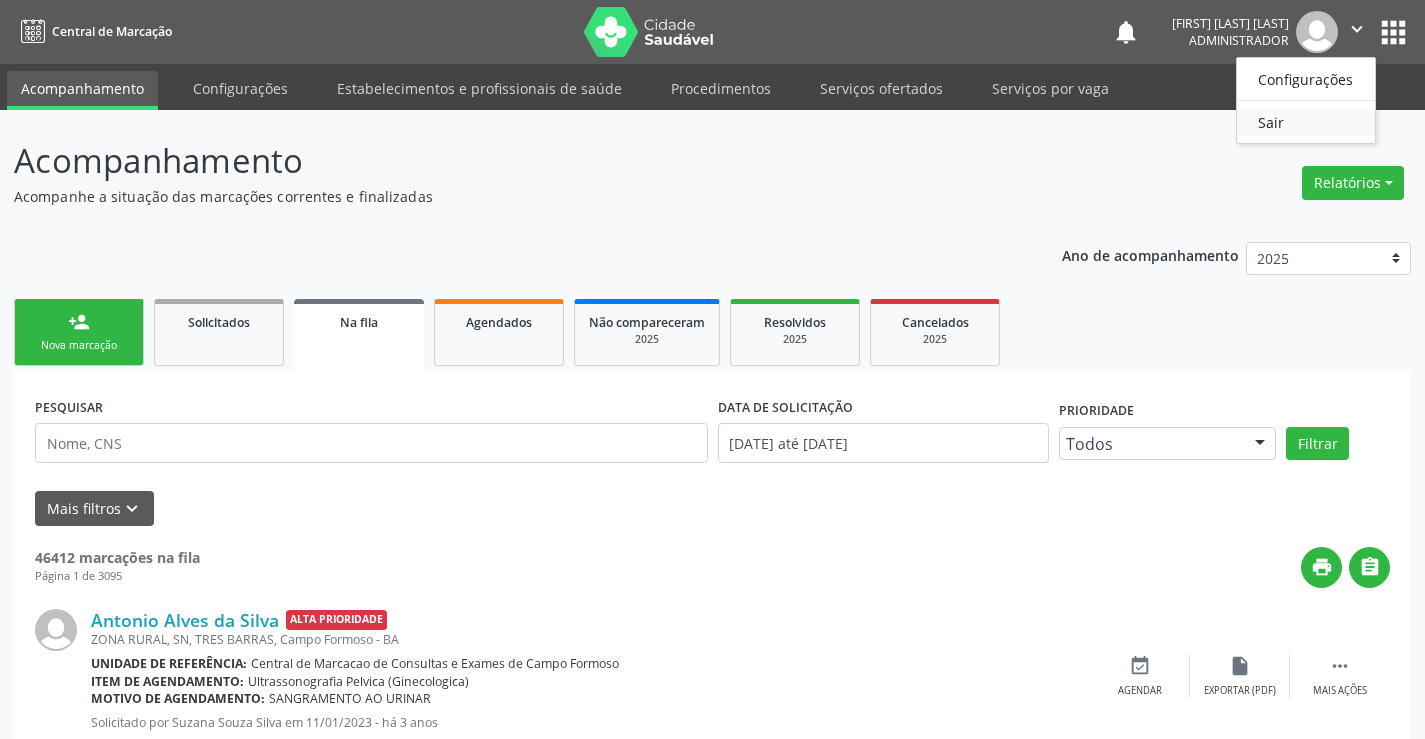 click on "Sair" at bounding box center [1306, 122] 